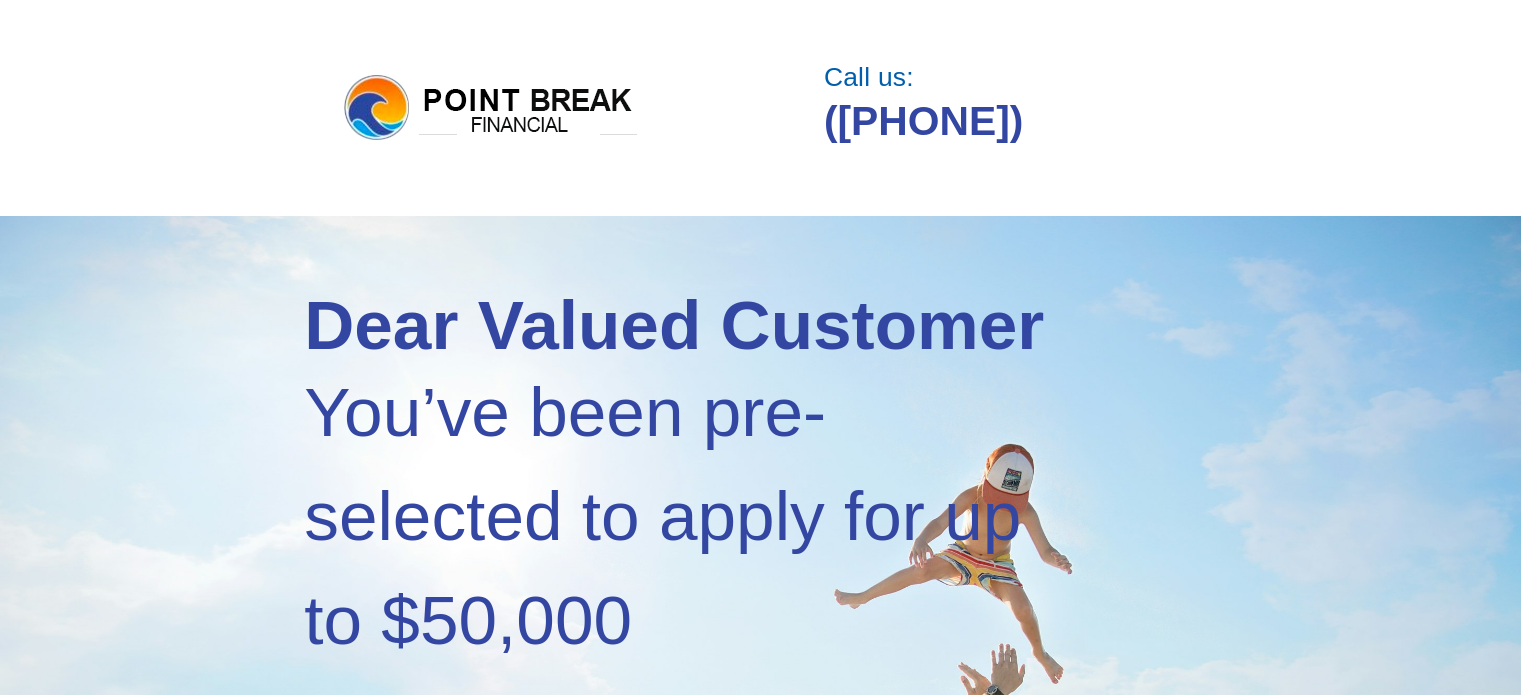 scroll, scrollTop: 0, scrollLeft: 0, axis: both 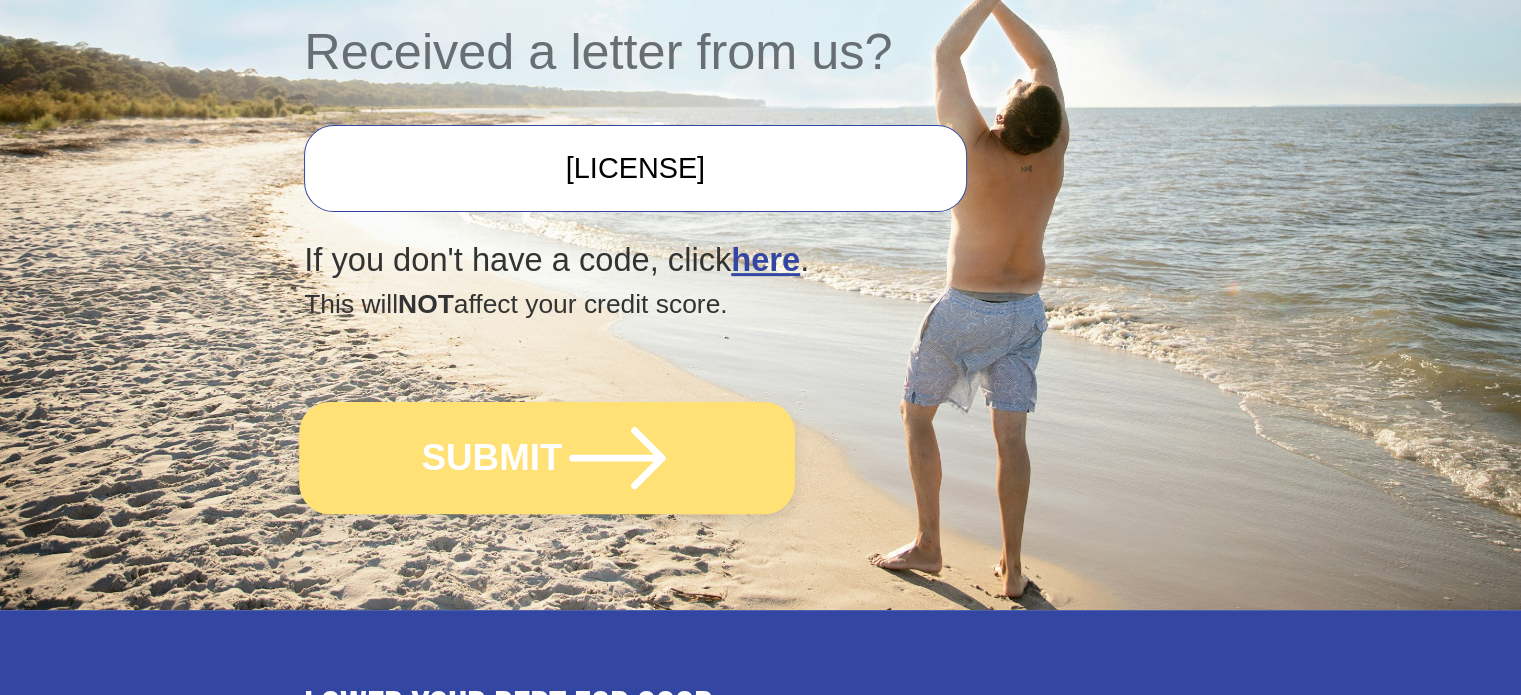 click at bounding box center [618, 458] 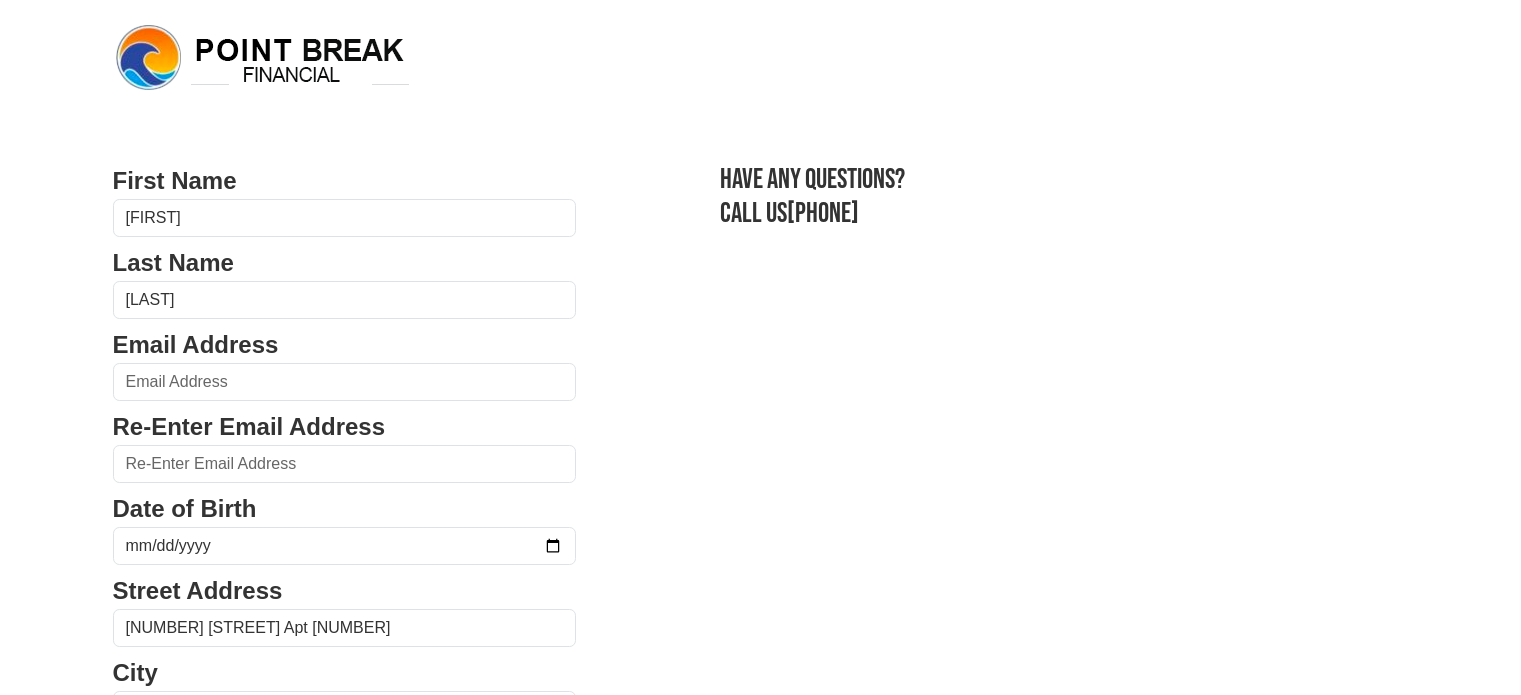 scroll, scrollTop: 0, scrollLeft: 0, axis: both 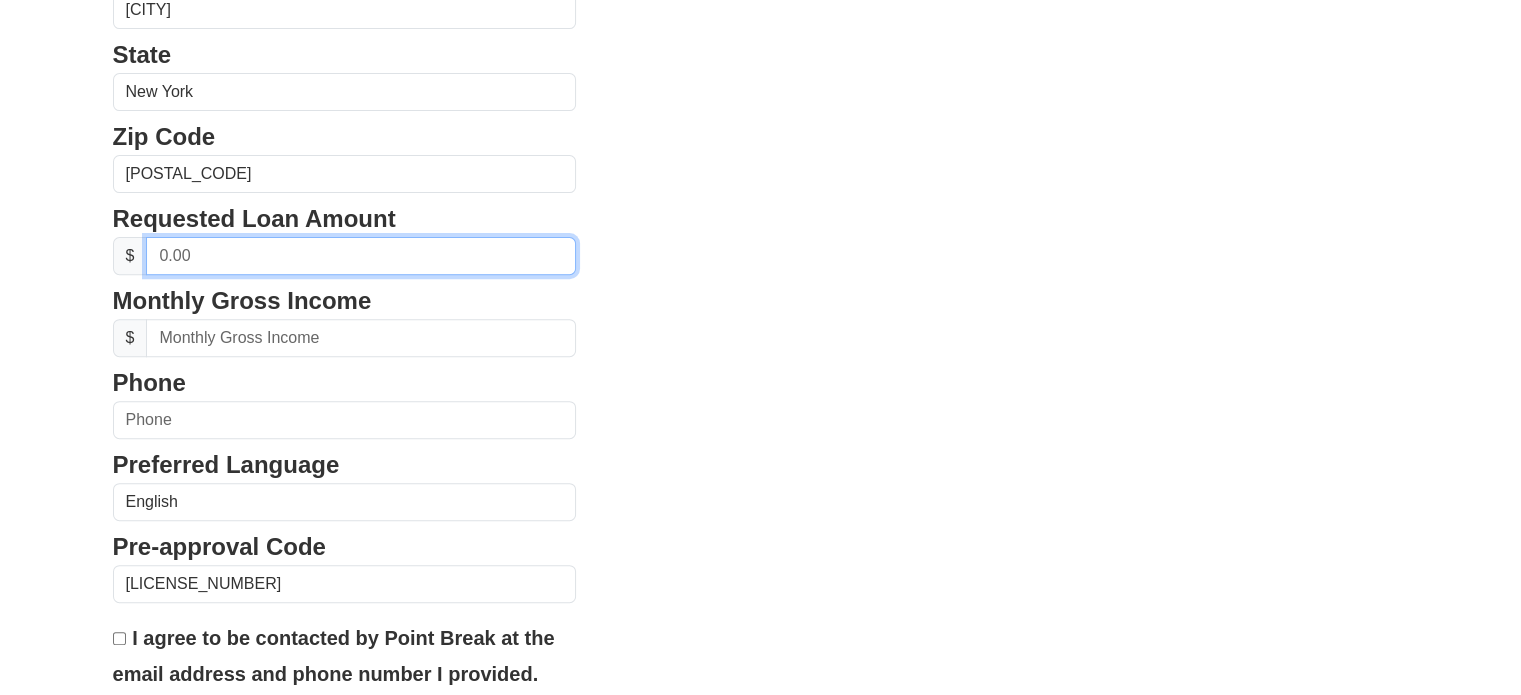 click at bounding box center (361, 256) 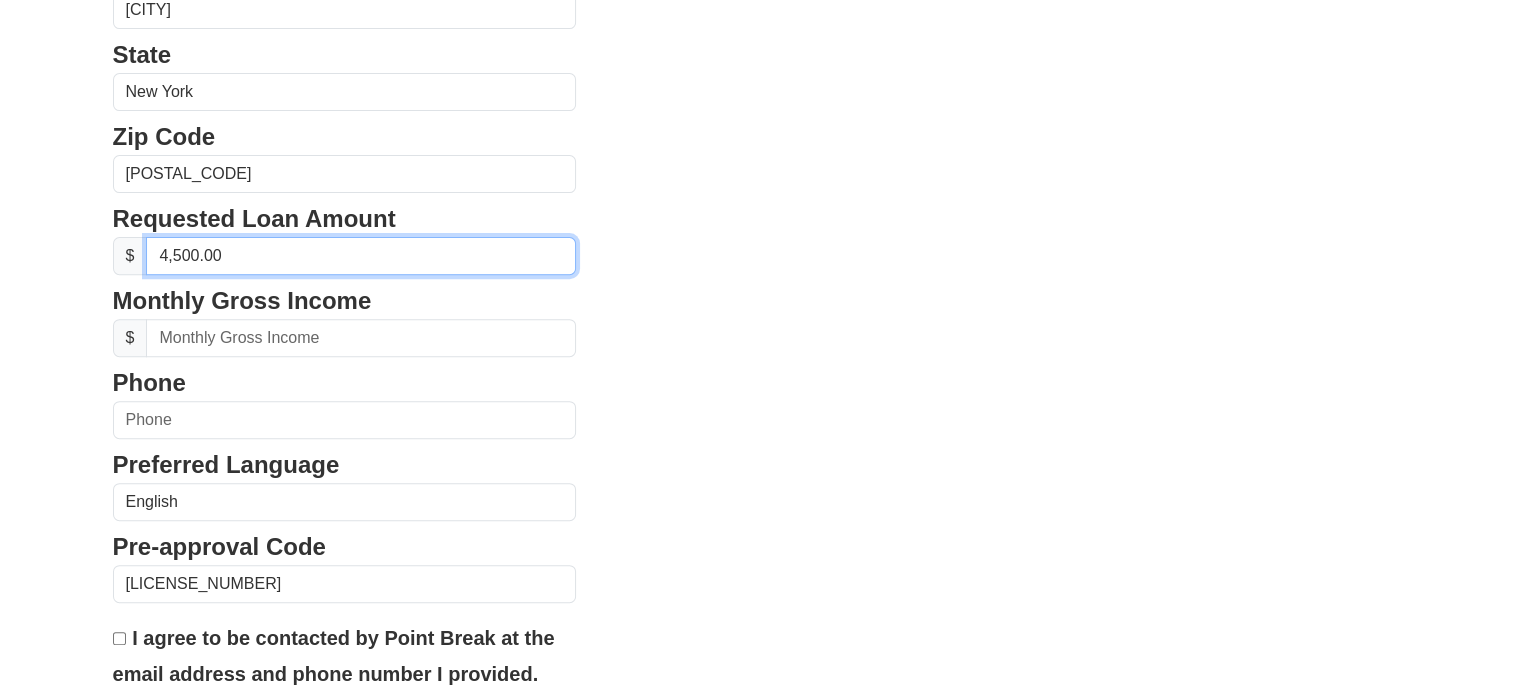 type on "45,000.00" 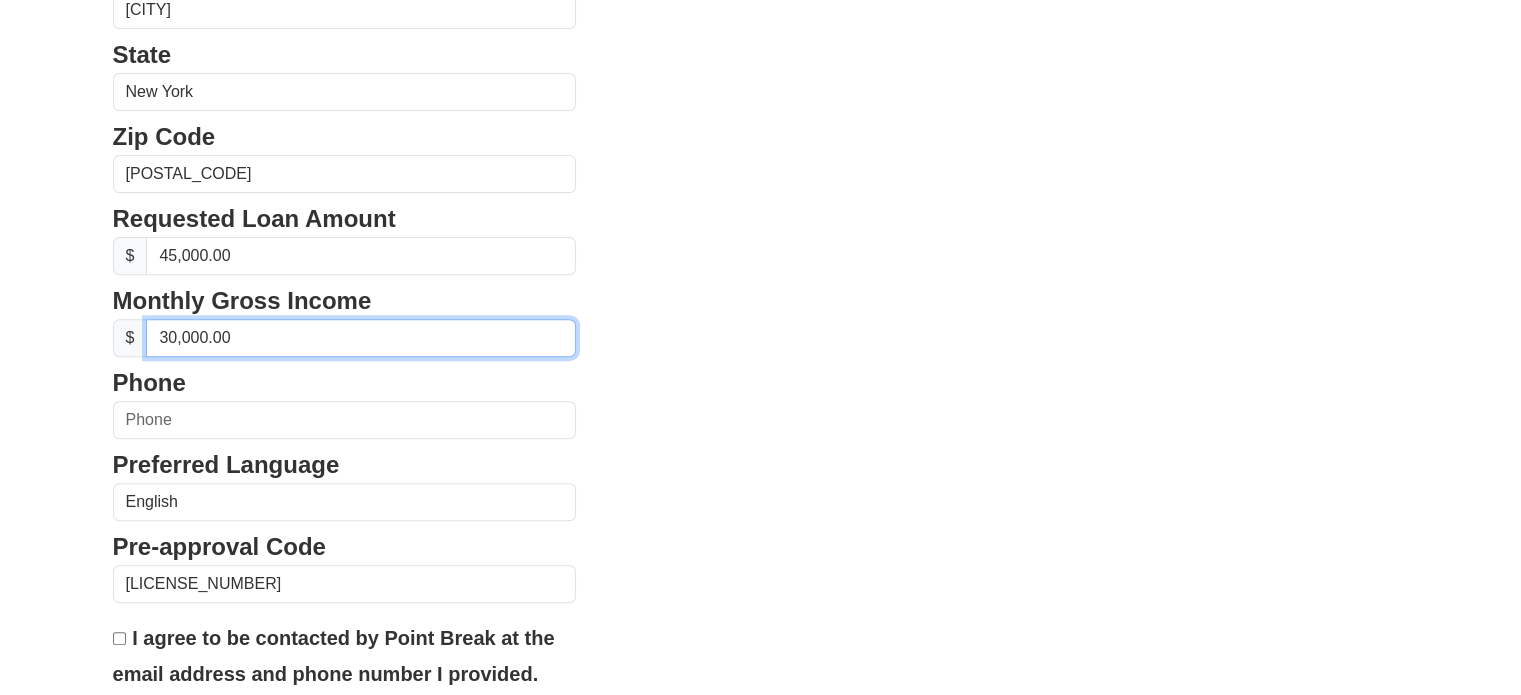 type on "300,000.00" 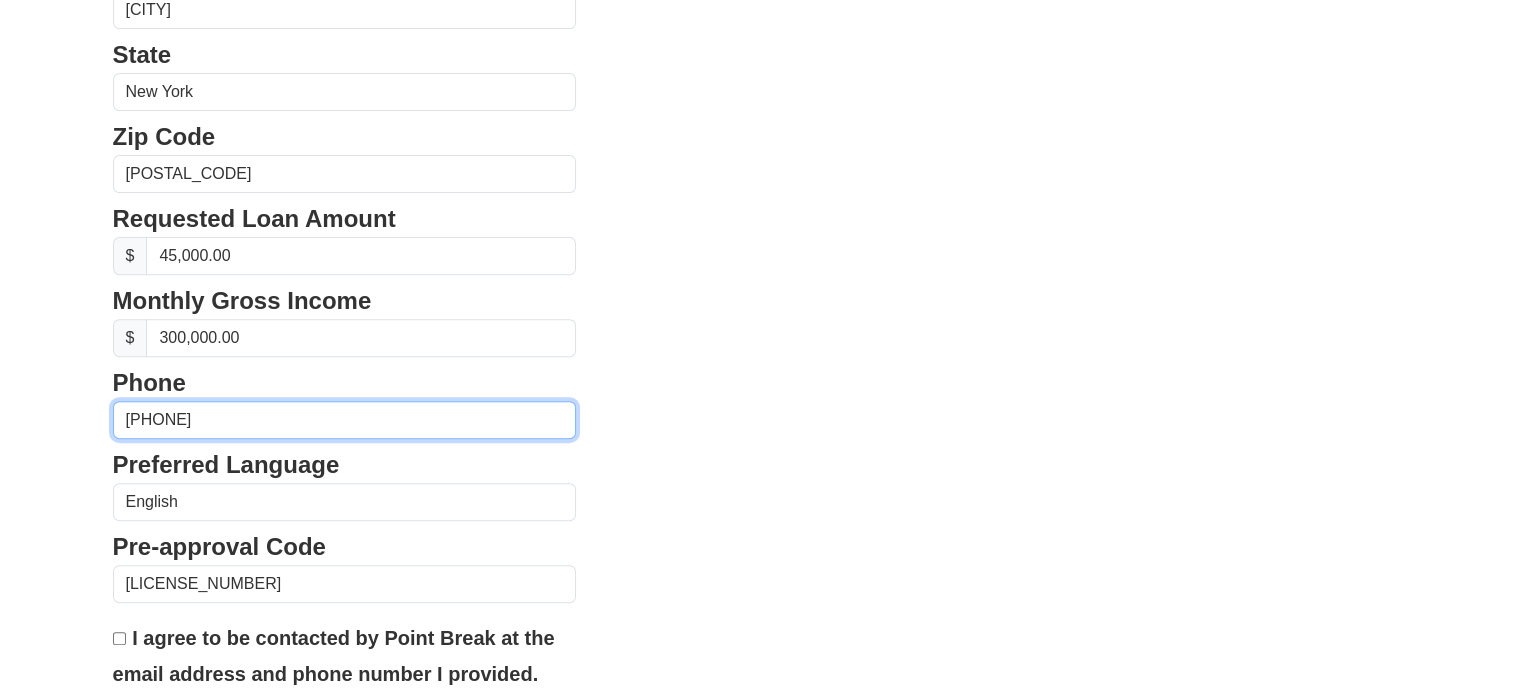 type on "(347) 526-0302" 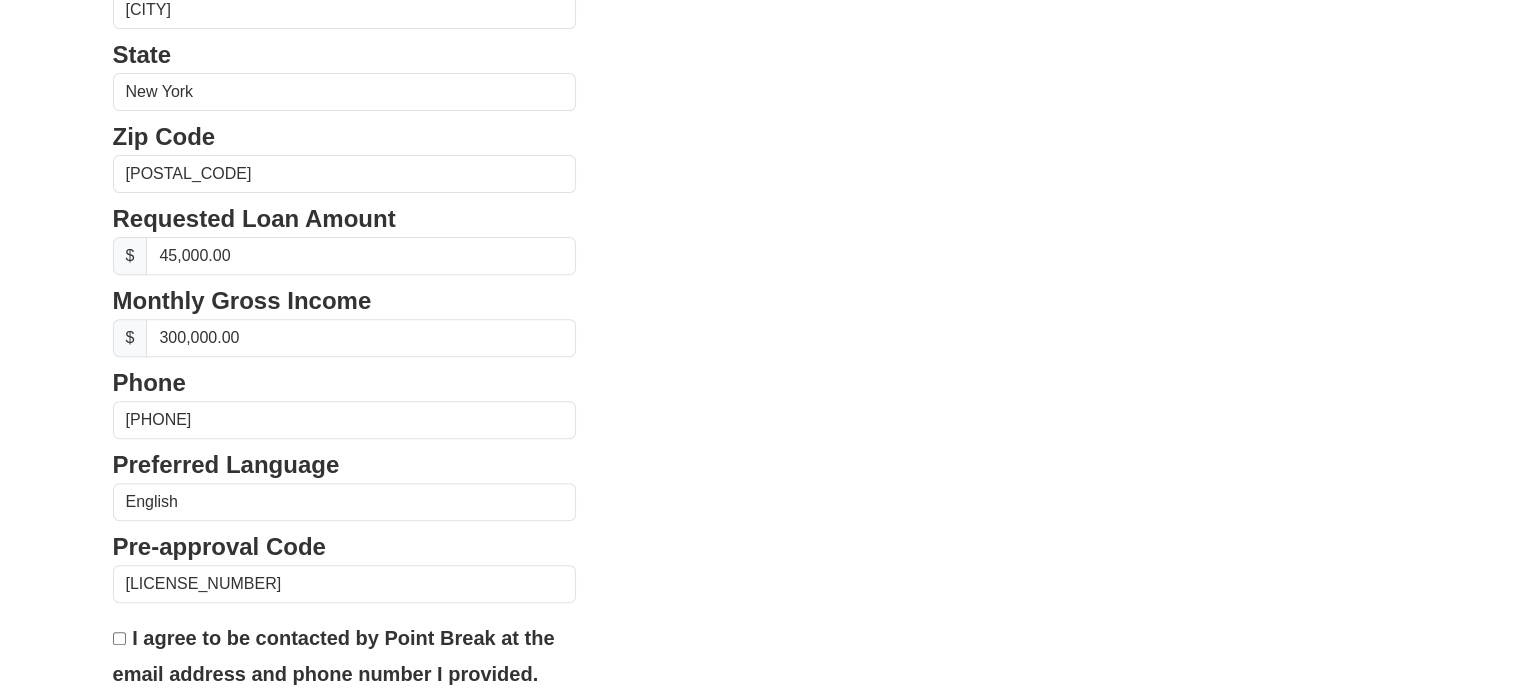 click on "I agree to be contacted by Point Break at the email address and phone number I provided." at bounding box center [119, 638] 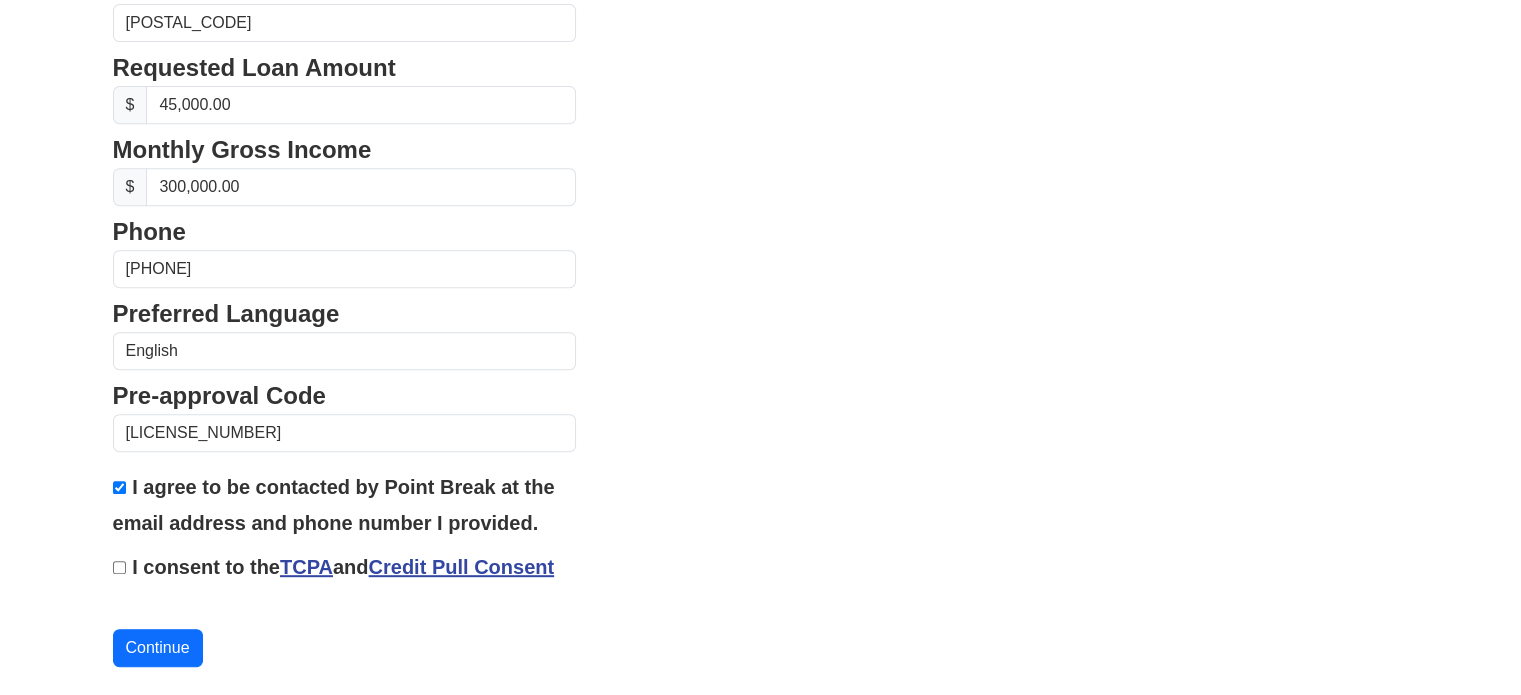 scroll, scrollTop: 890, scrollLeft: 0, axis: vertical 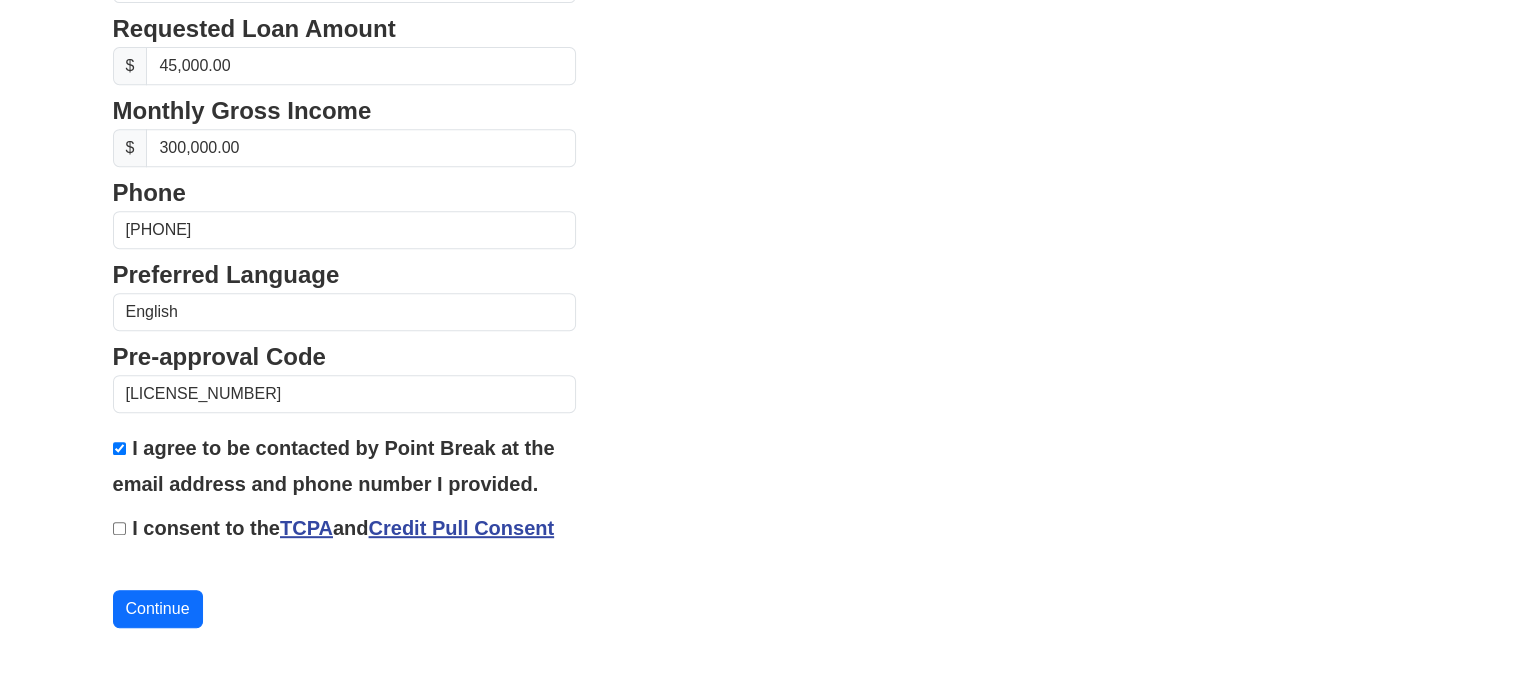 click on "I consent to the
TCPA  and
Credit Pull Consent" at bounding box center (119, 528) 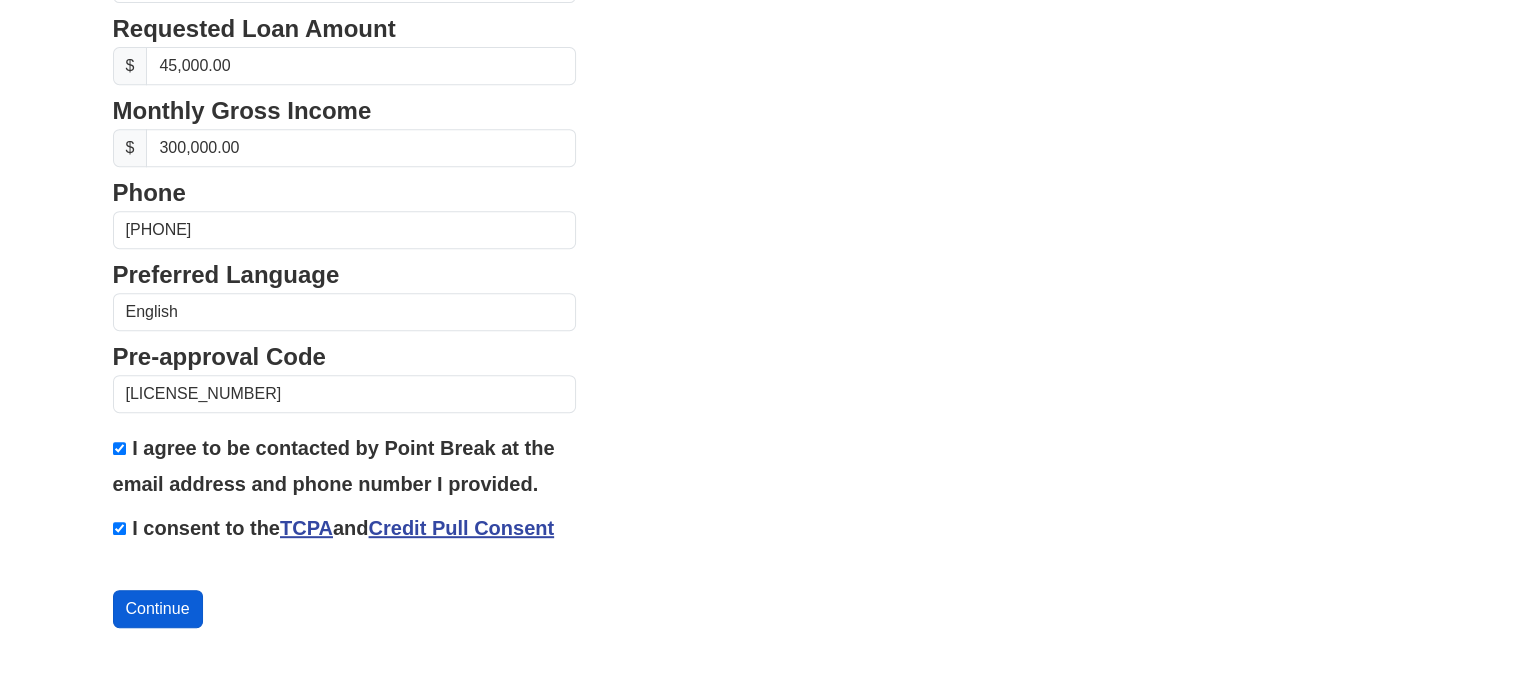 click on "Continue" at bounding box center (158, 609) 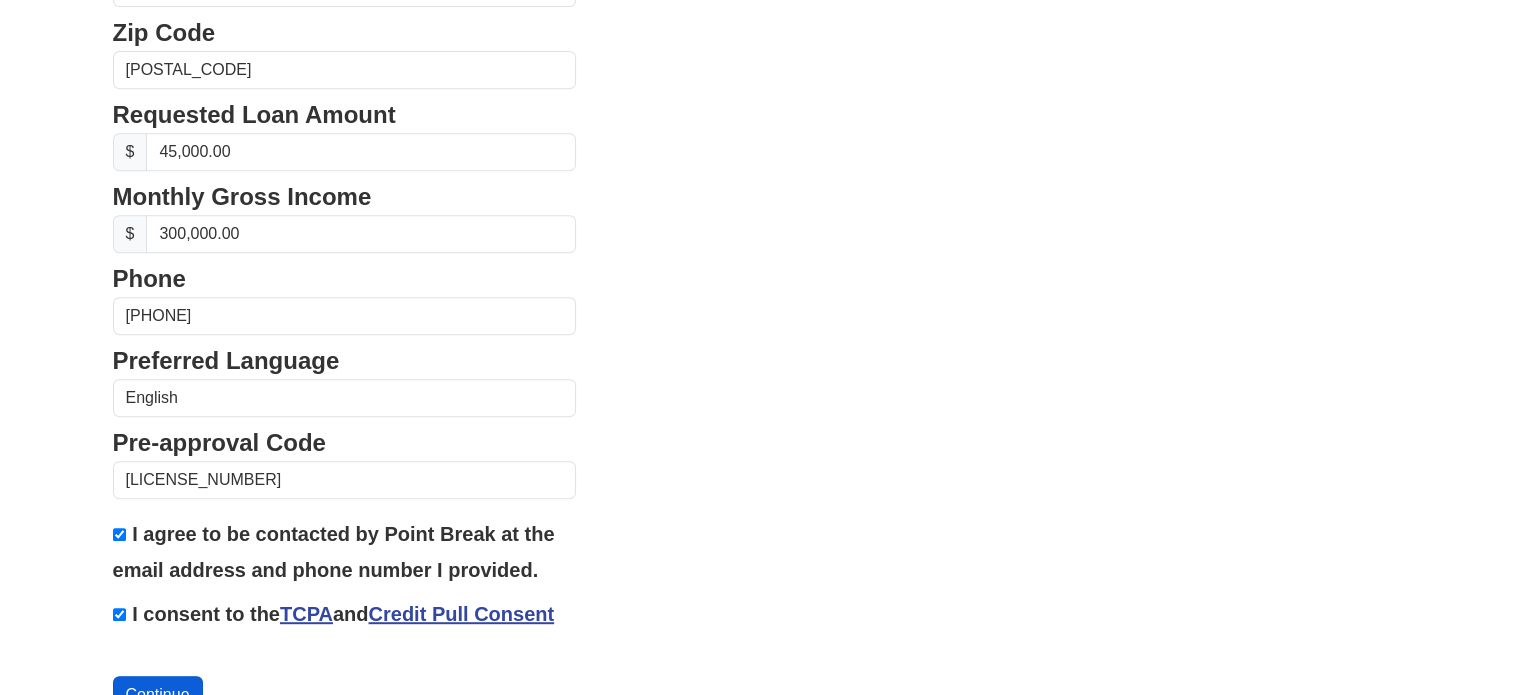 scroll, scrollTop: 976, scrollLeft: 0, axis: vertical 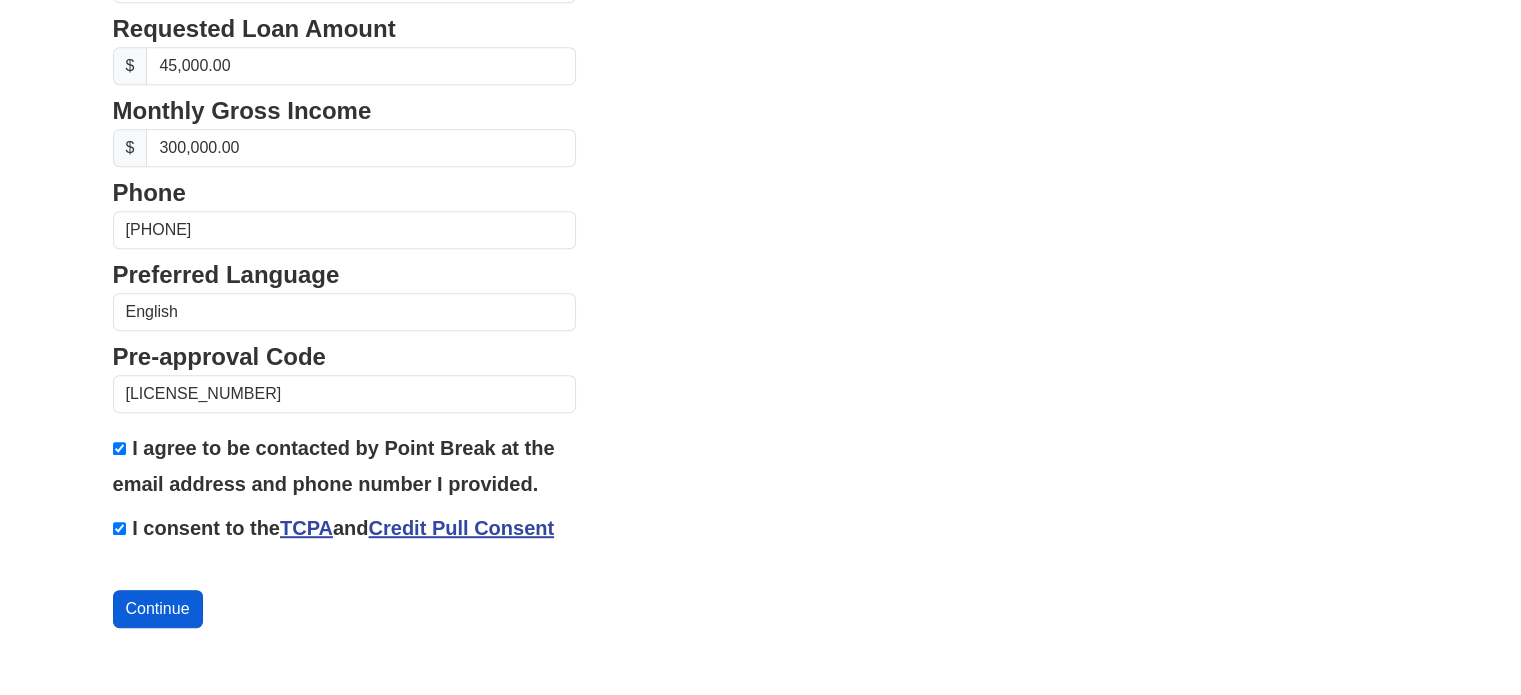 click on "Continue" at bounding box center [158, 609] 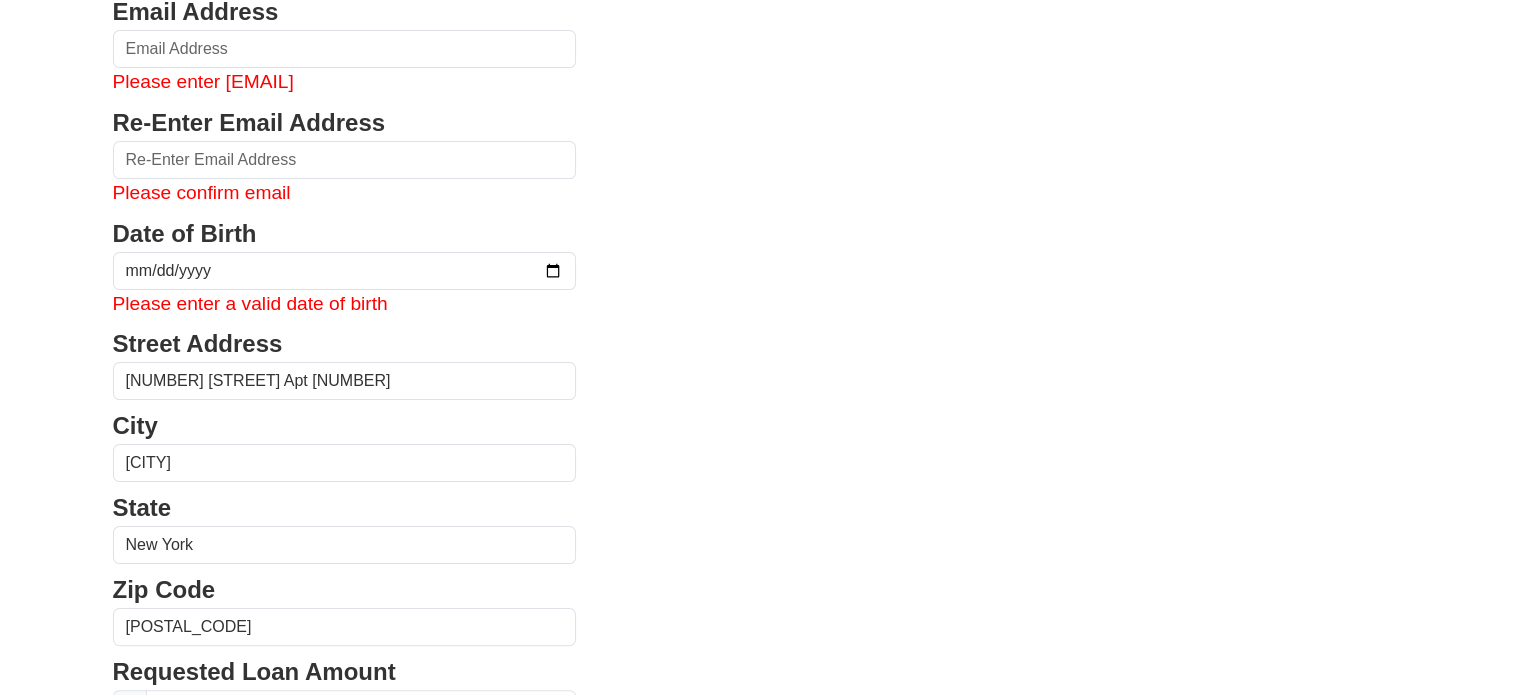 scroll, scrollTop: 224, scrollLeft: 0, axis: vertical 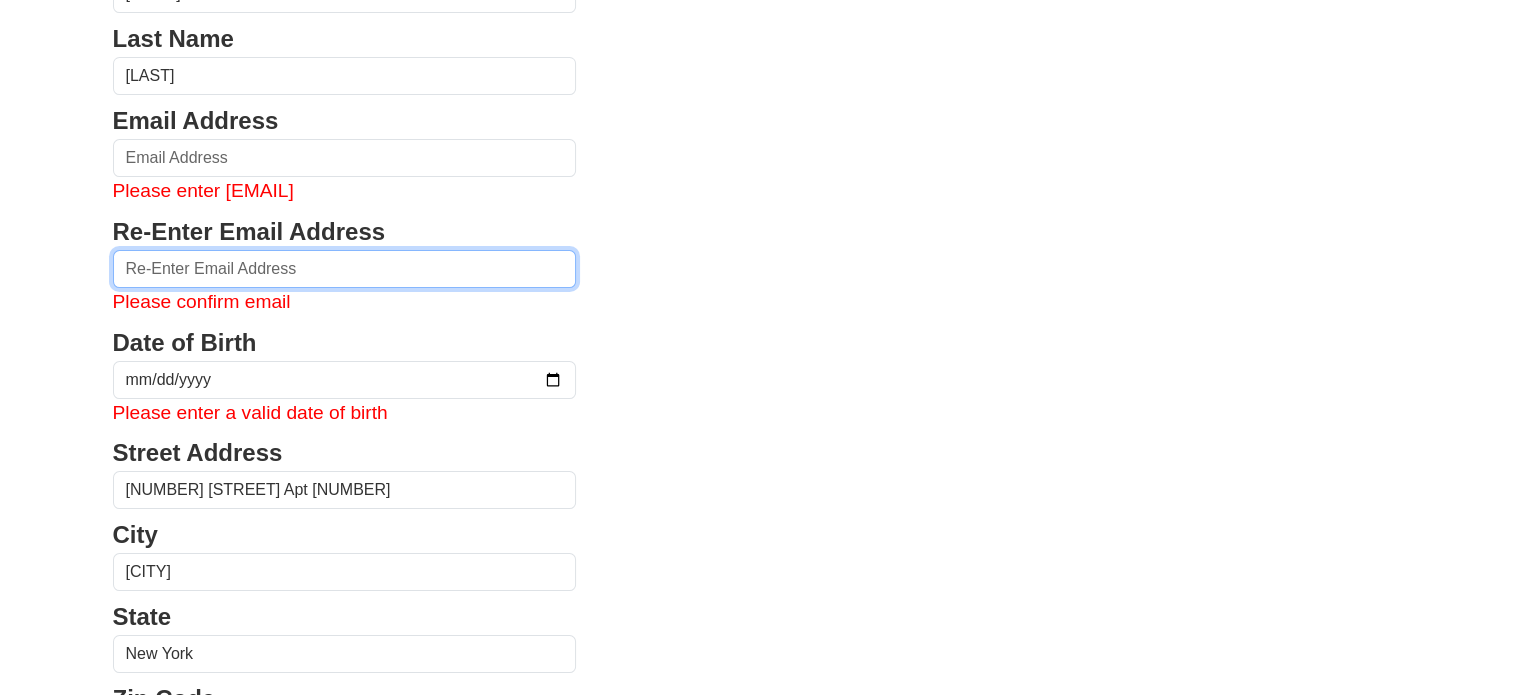 click at bounding box center (345, 269) 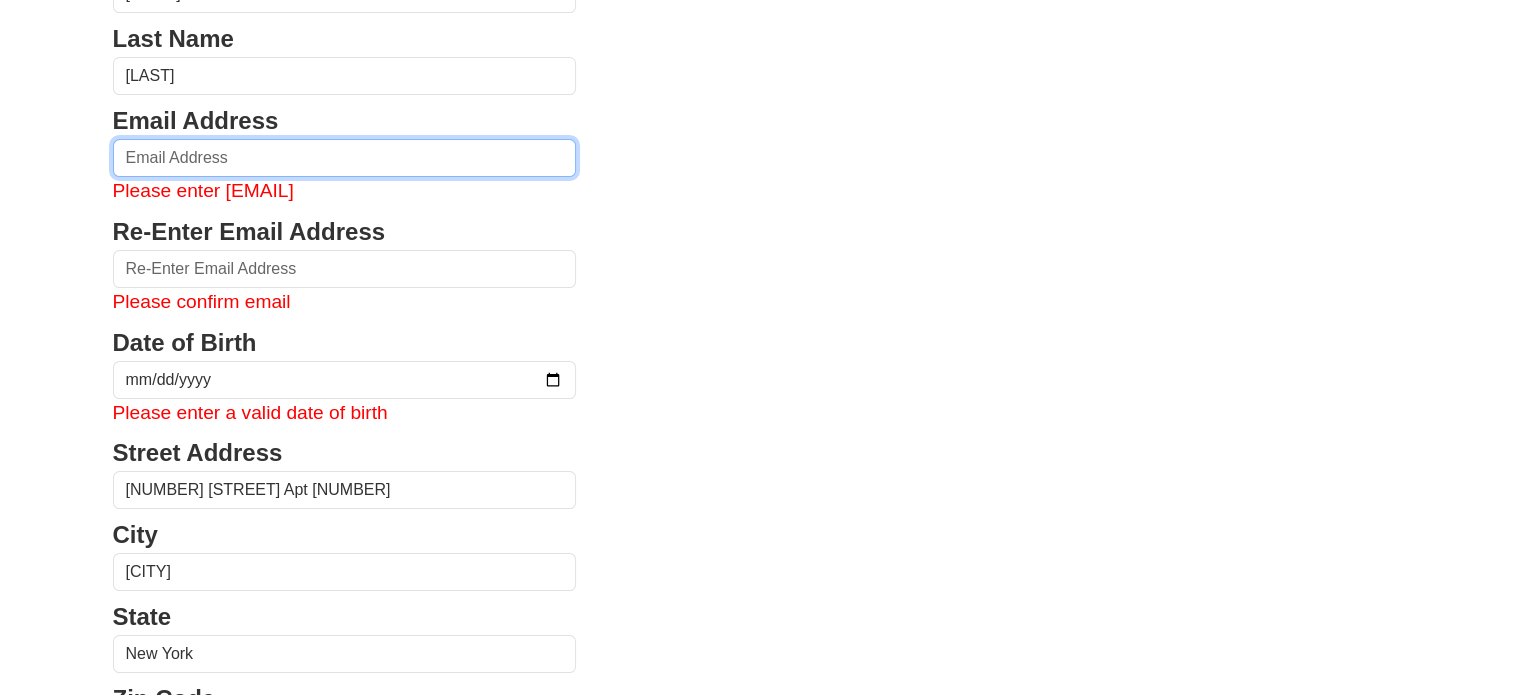 click at bounding box center [345, 158] 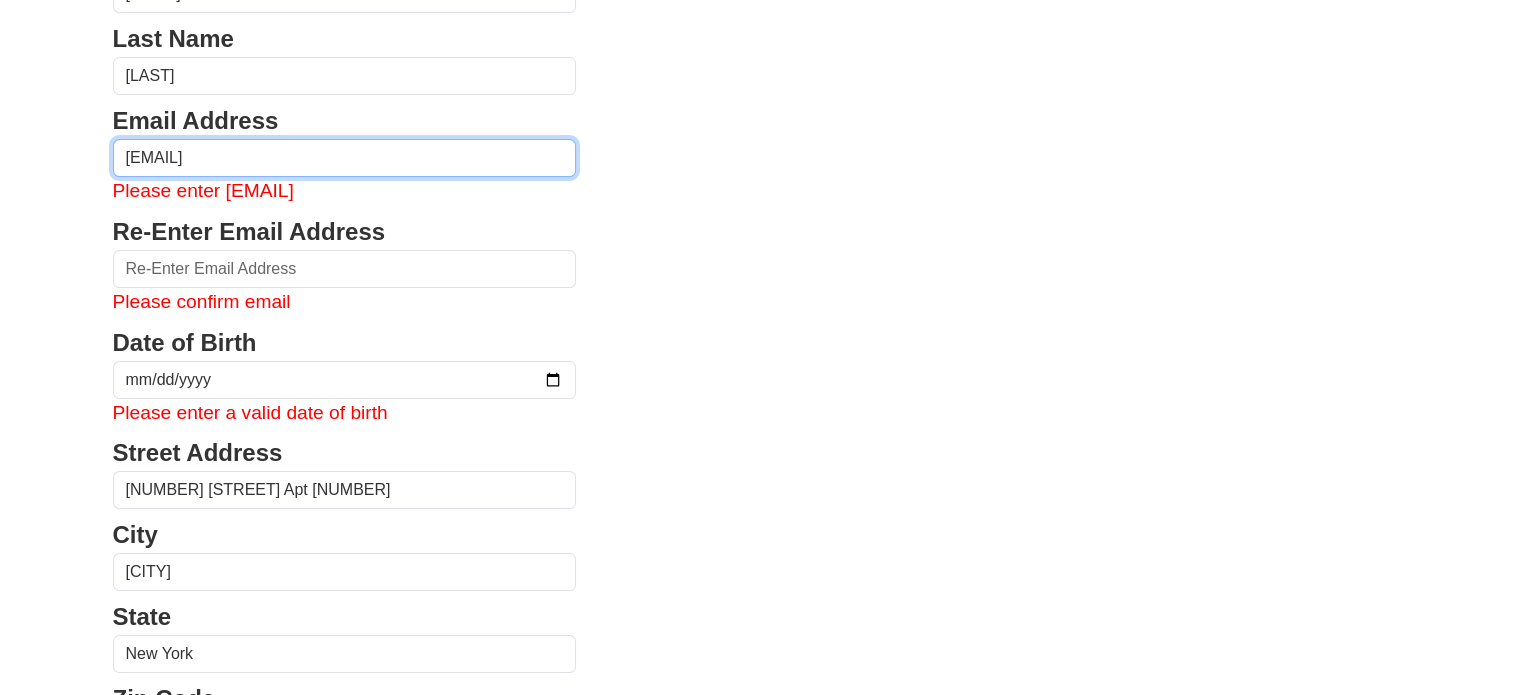 type on "reubenjacob1@gmail.com" 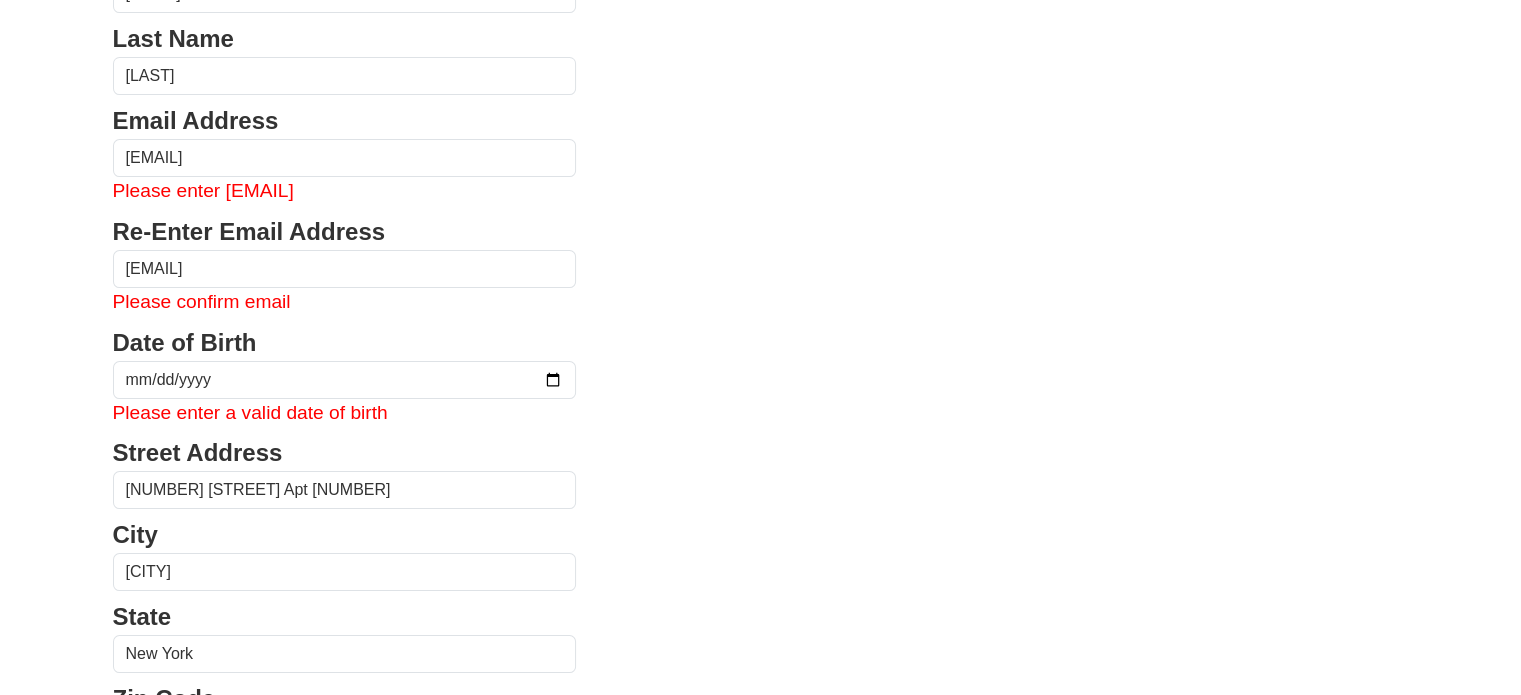 type on "(347) 526-0302" 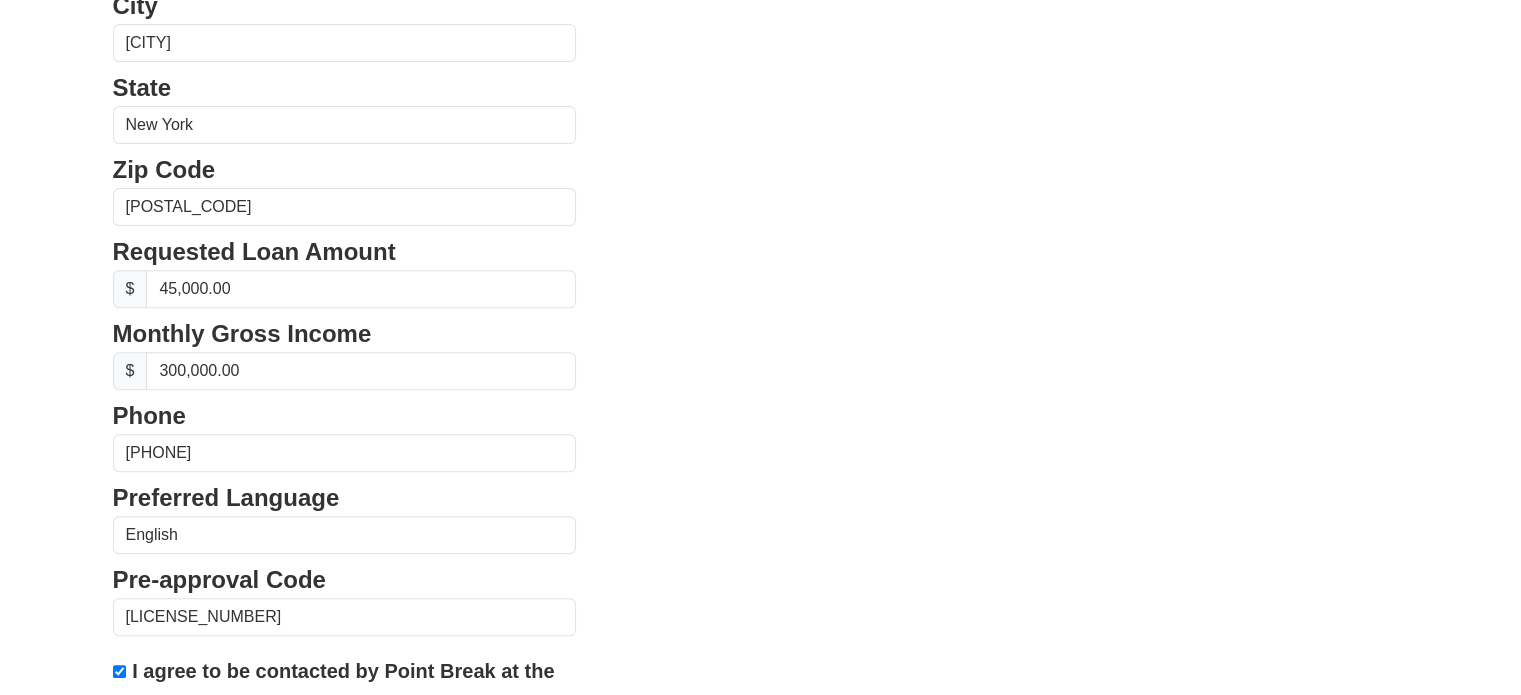 scroll, scrollTop: 796, scrollLeft: 0, axis: vertical 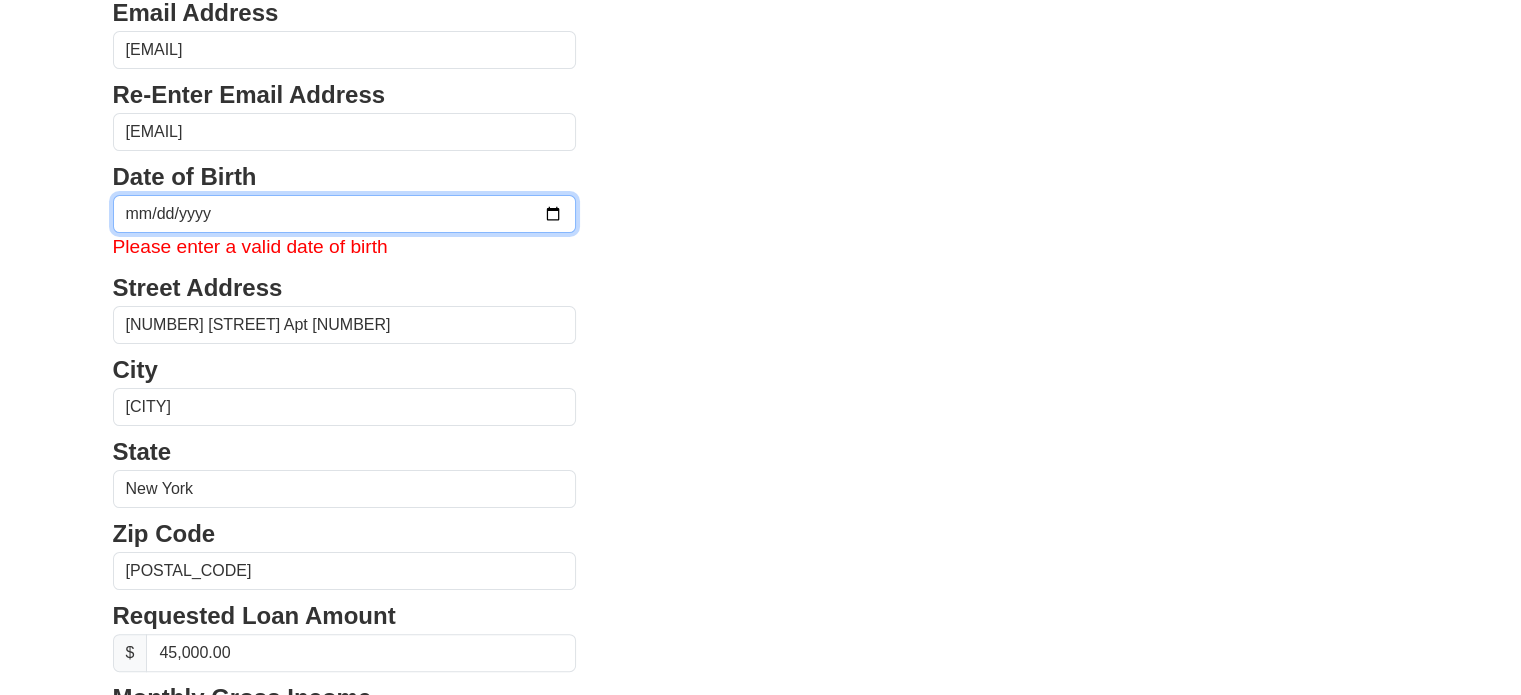 click at bounding box center (345, 214) 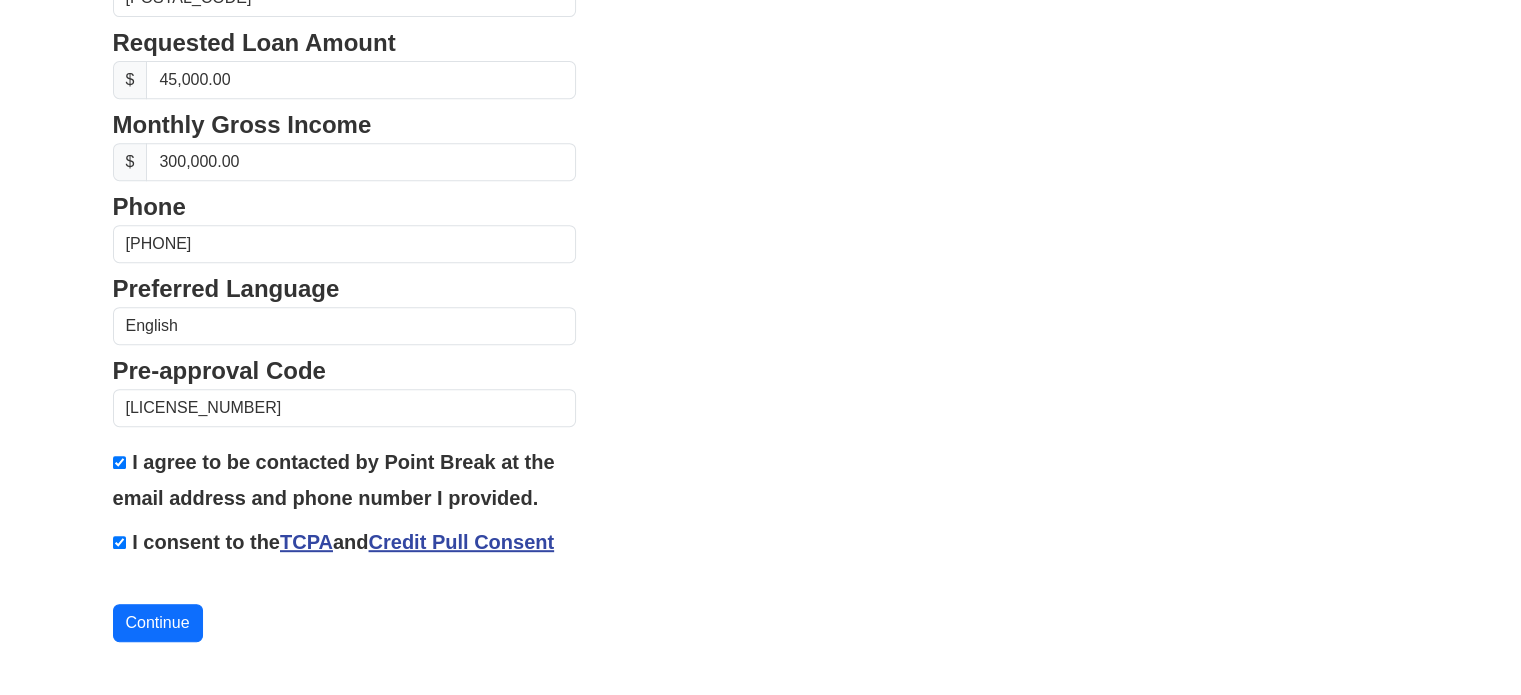scroll, scrollTop: 890, scrollLeft: 0, axis: vertical 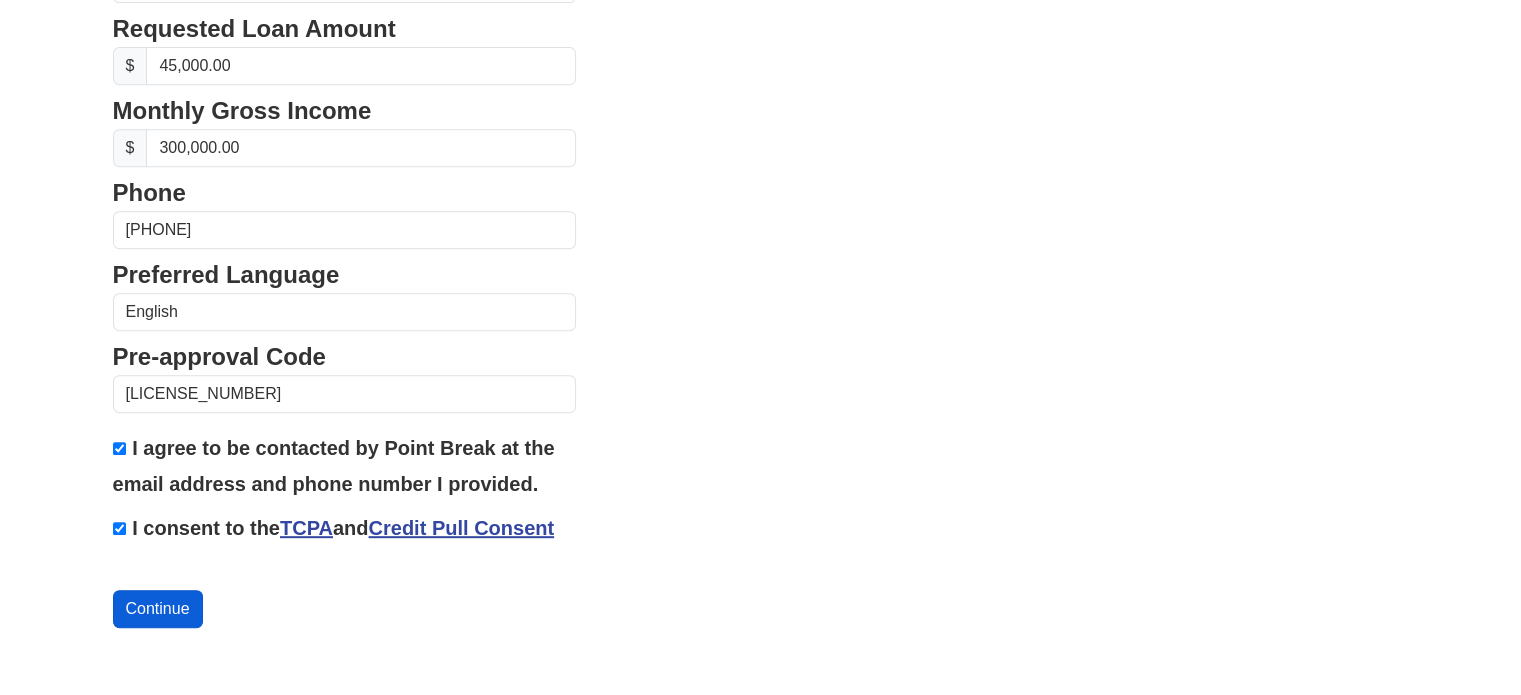 click on "Continue" at bounding box center [158, 609] 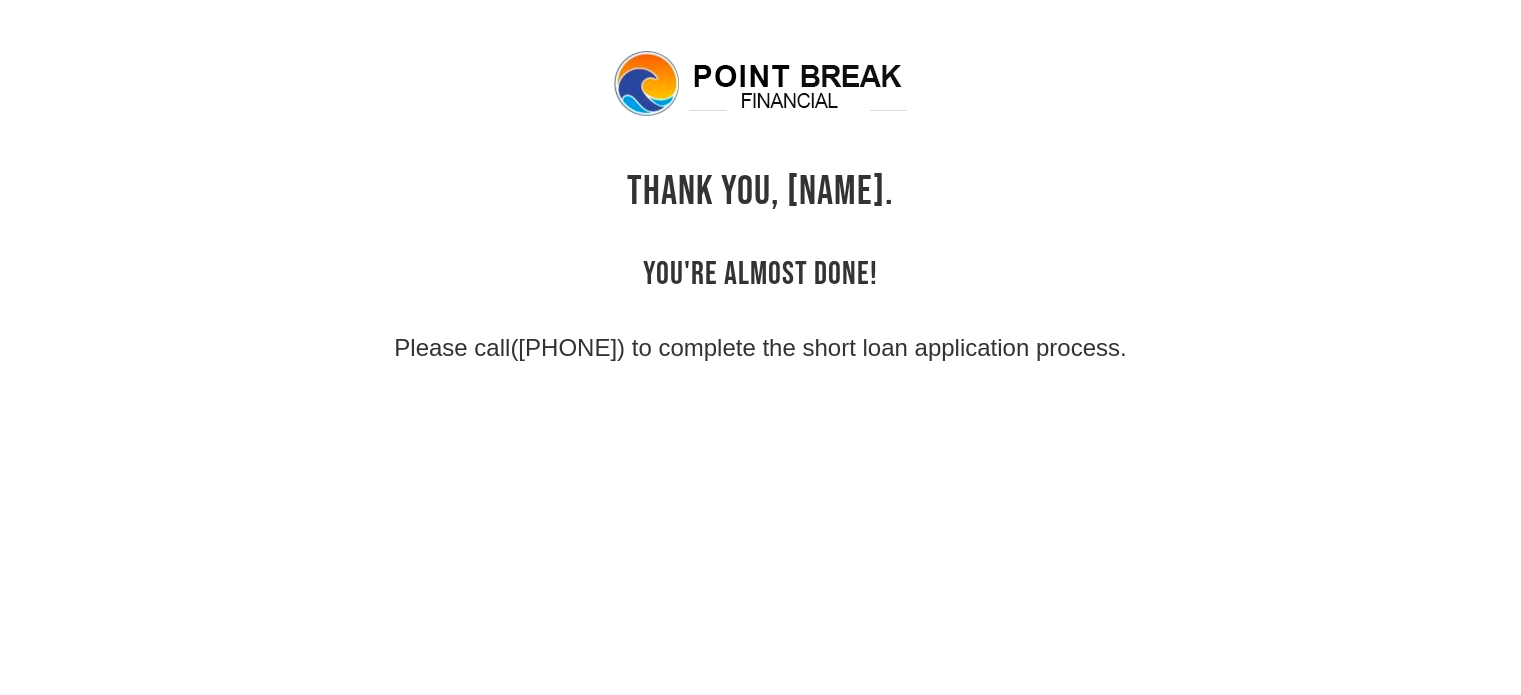 scroll, scrollTop: 0, scrollLeft: 0, axis: both 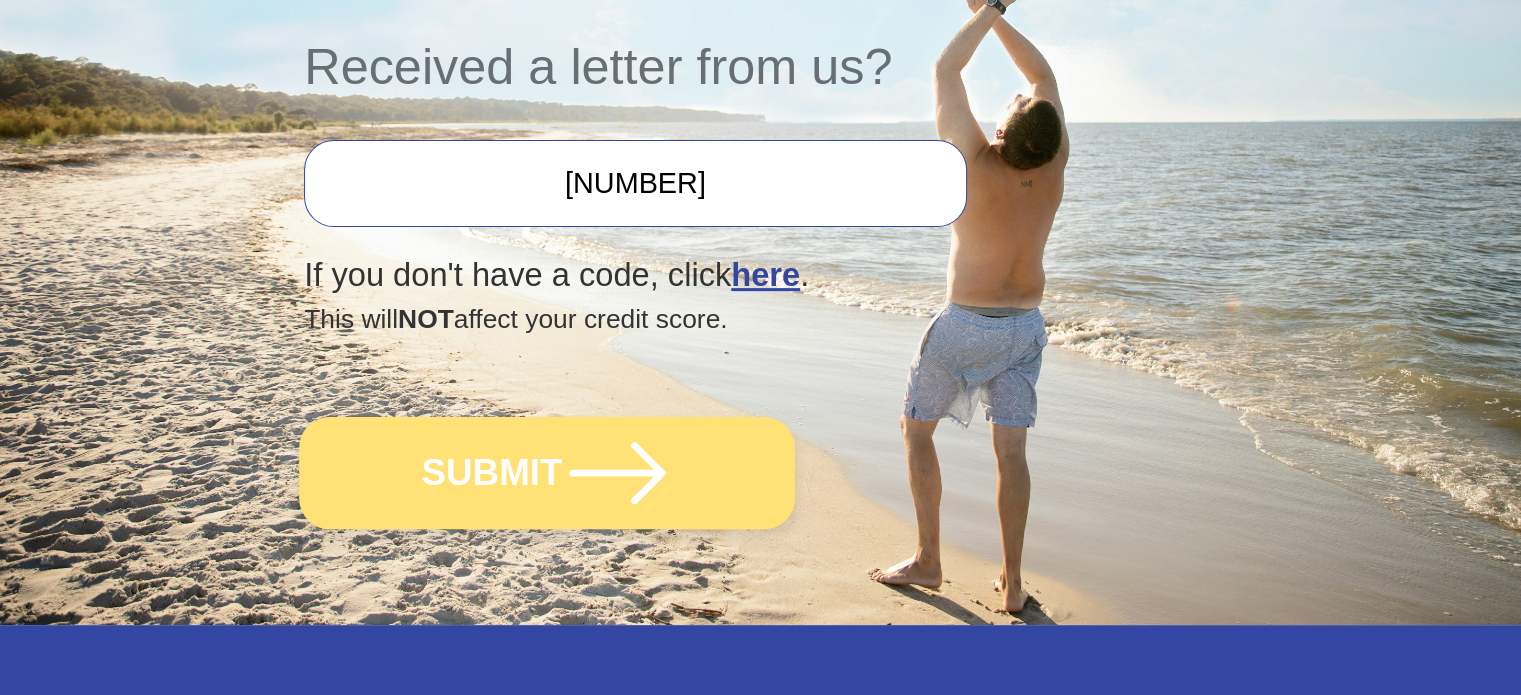click on "SUBMIT" at bounding box center (547, 473) 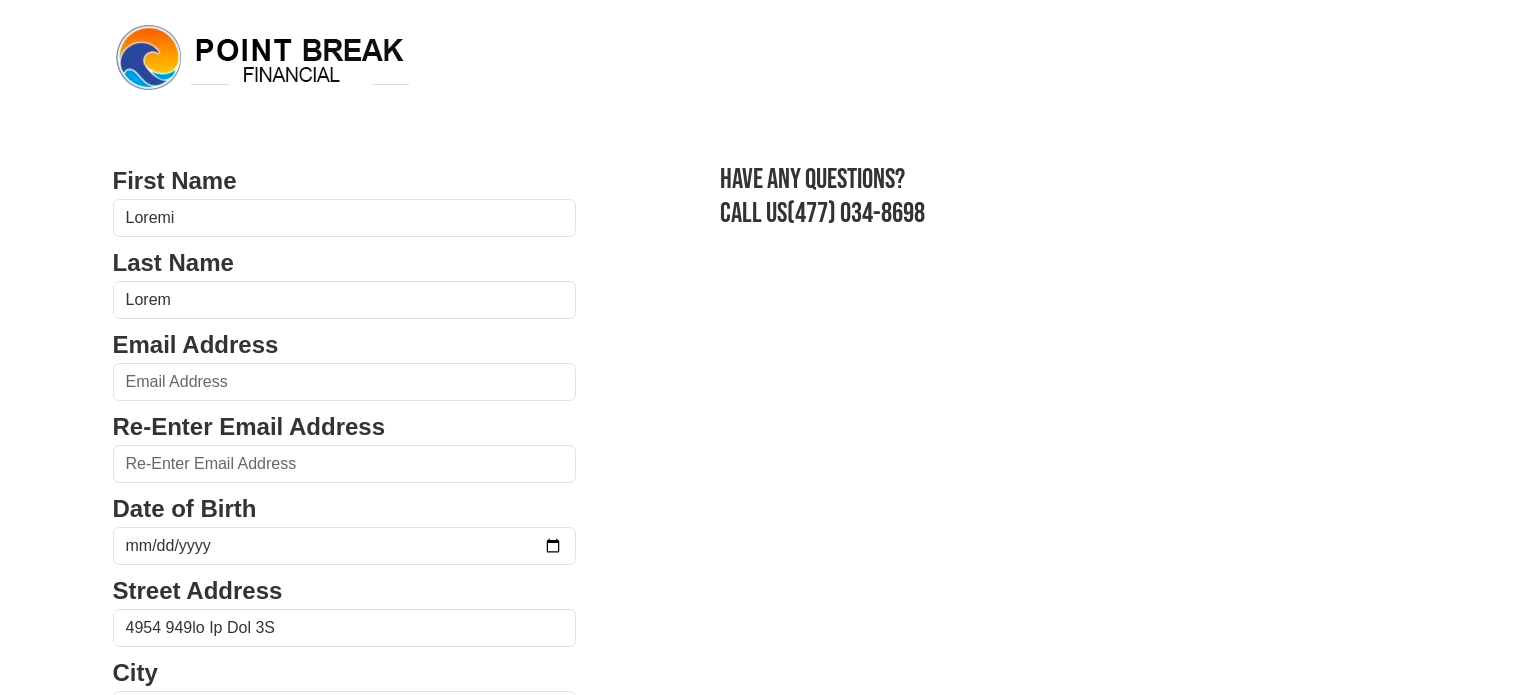 scroll, scrollTop: 0, scrollLeft: 0, axis: both 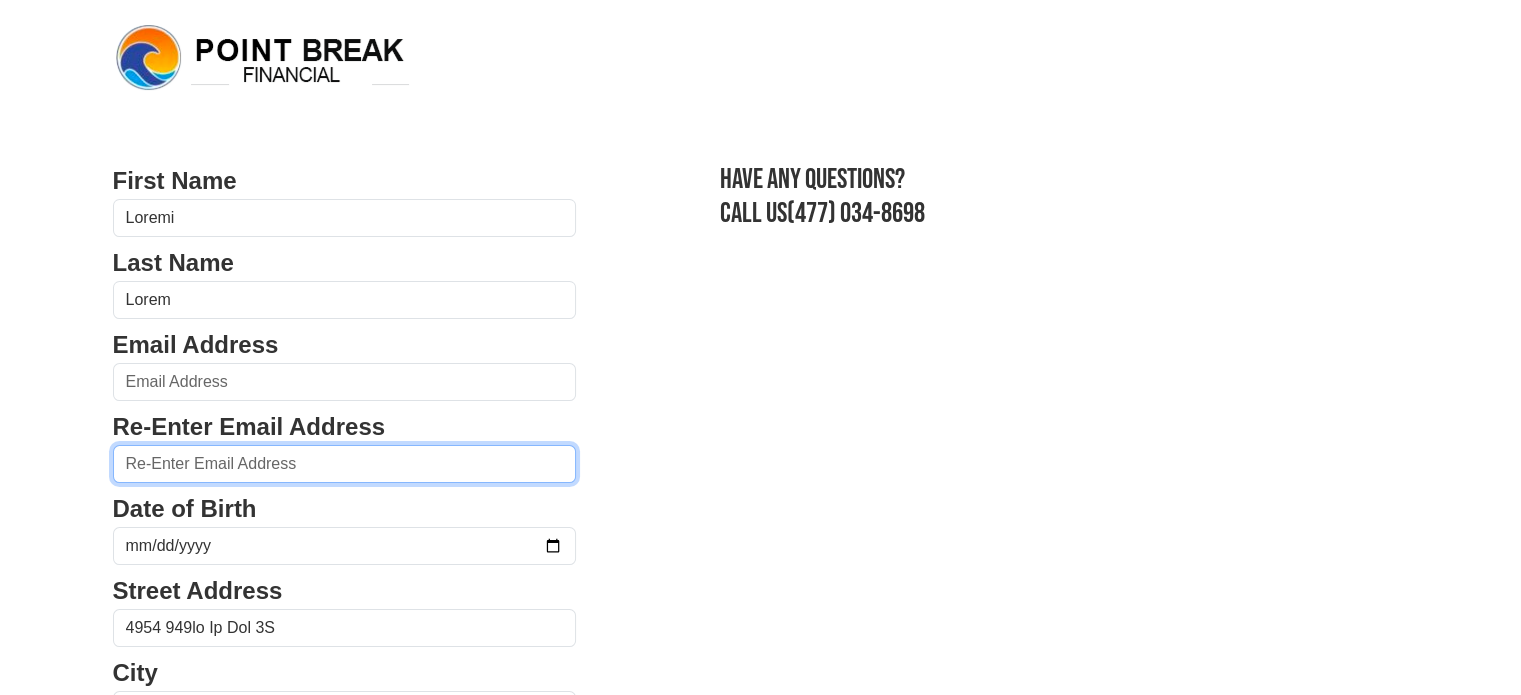 click at bounding box center [345, 464] 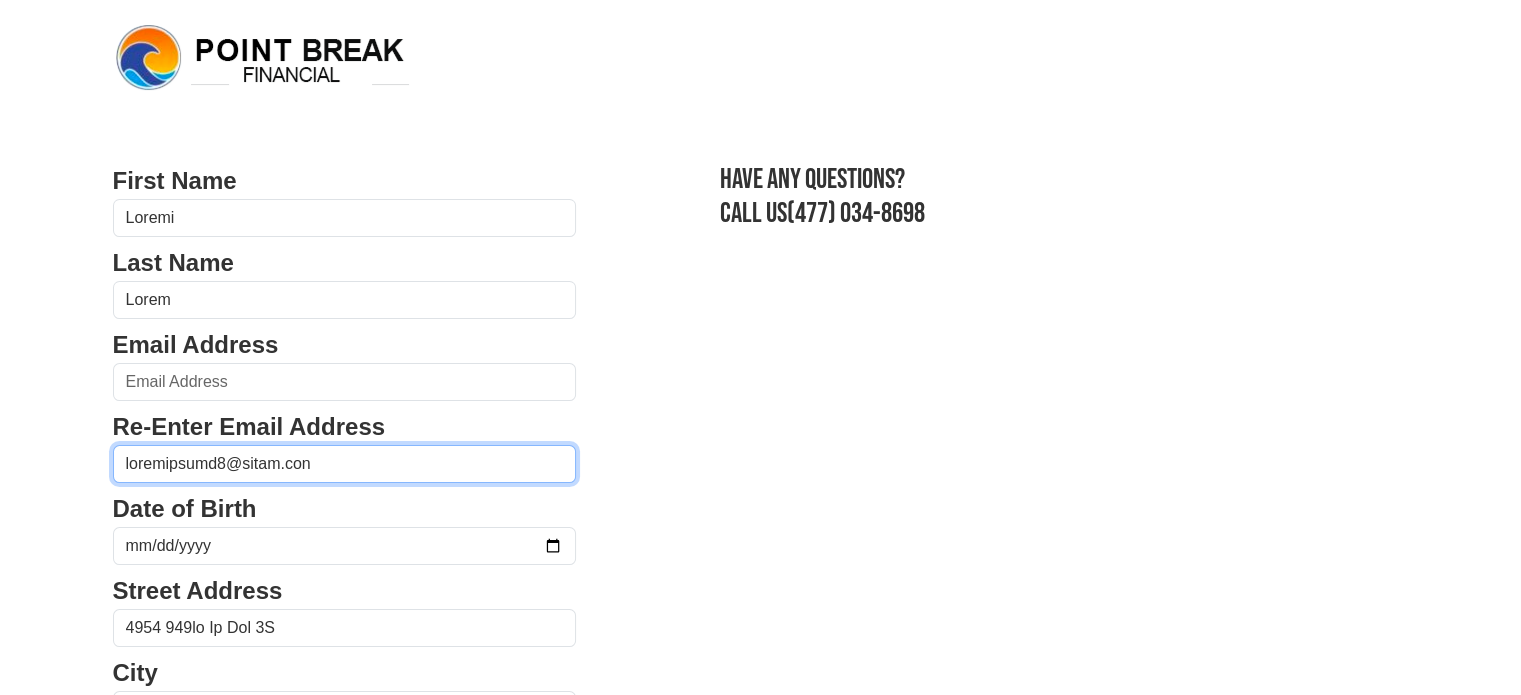 type on "loremipsumd8@sitam.con" 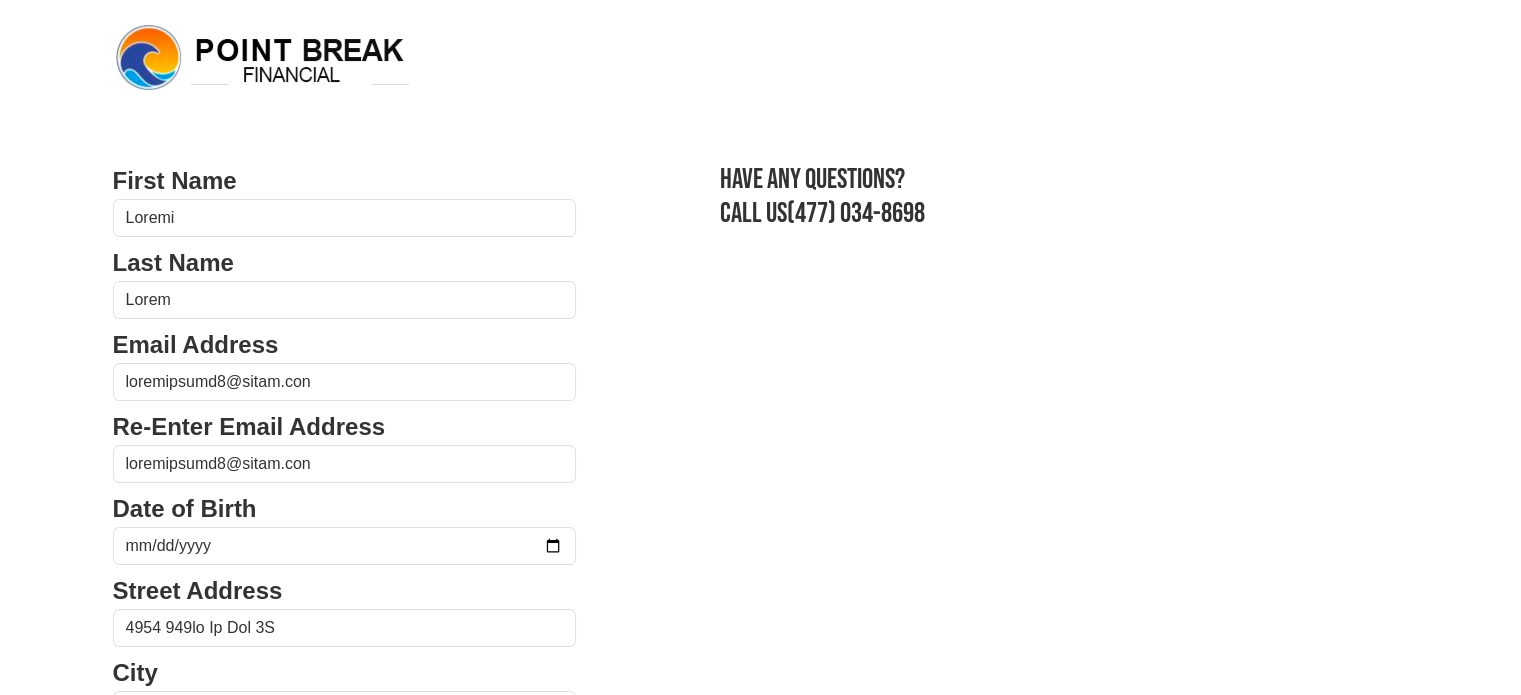 type on "(904) 255-2645" 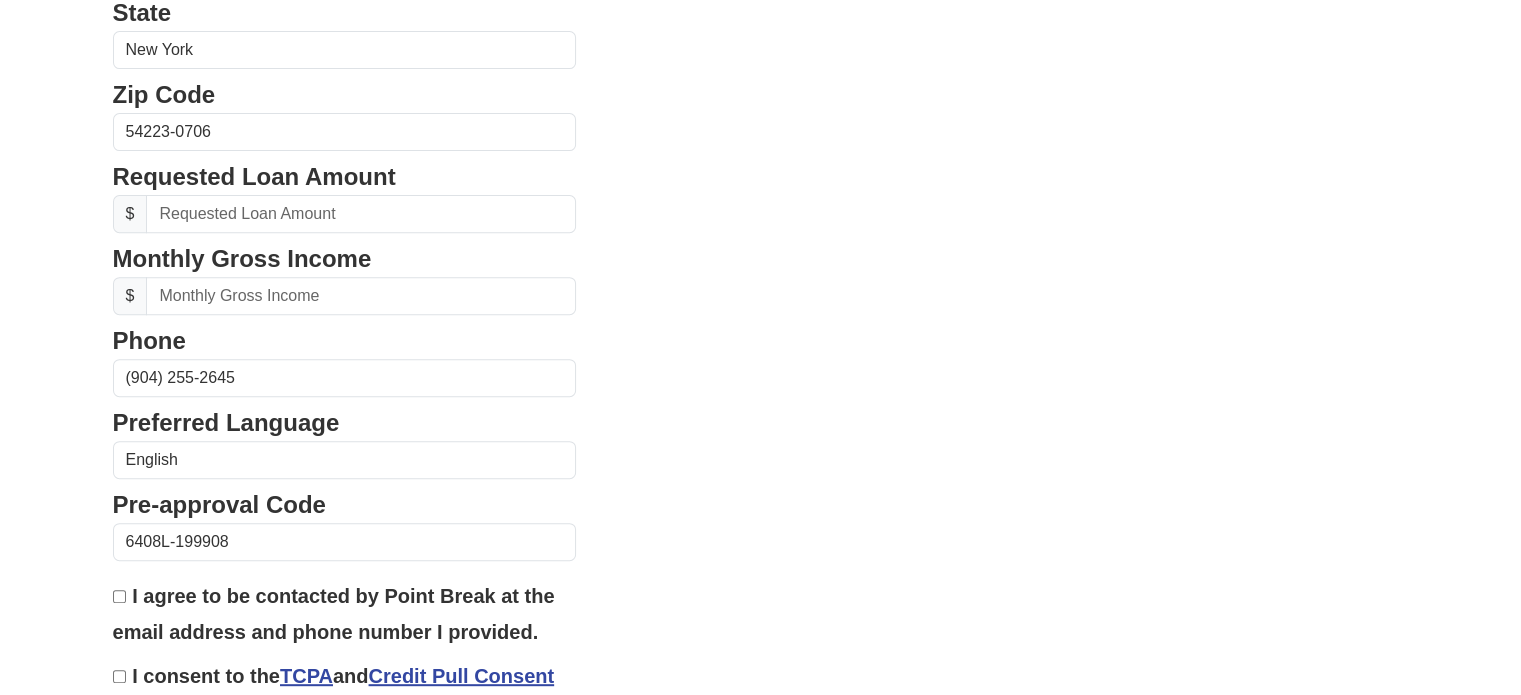scroll, scrollTop: 768, scrollLeft: 0, axis: vertical 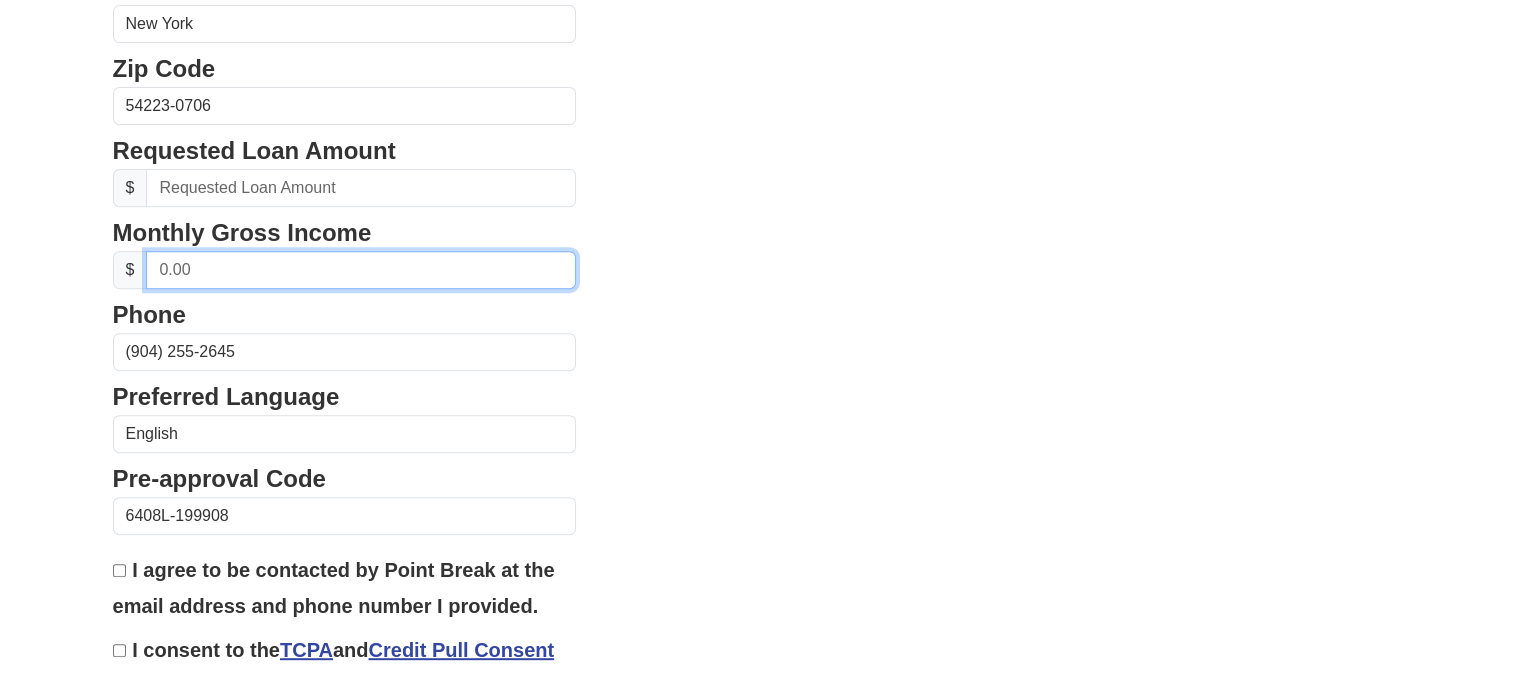 click at bounding box center [361, 270] 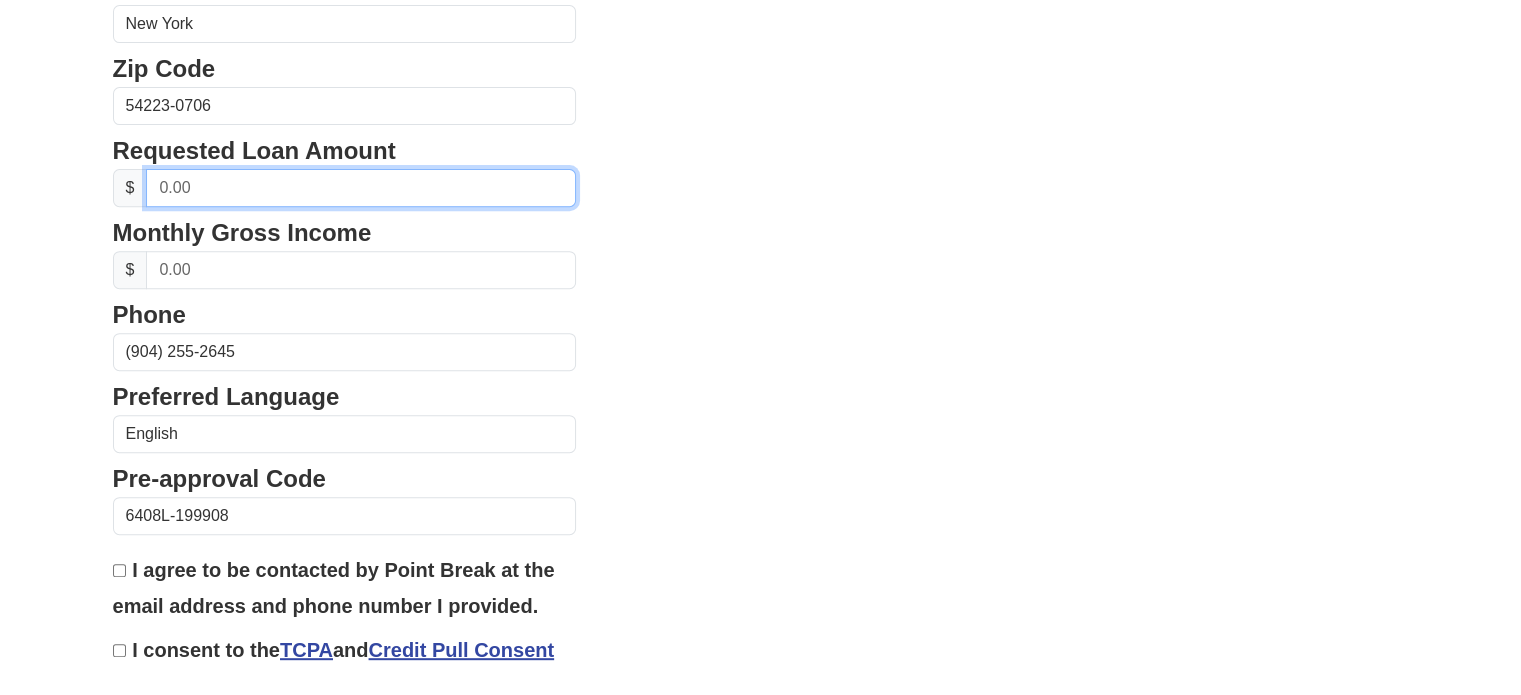 click at bounding box center (361, 188) 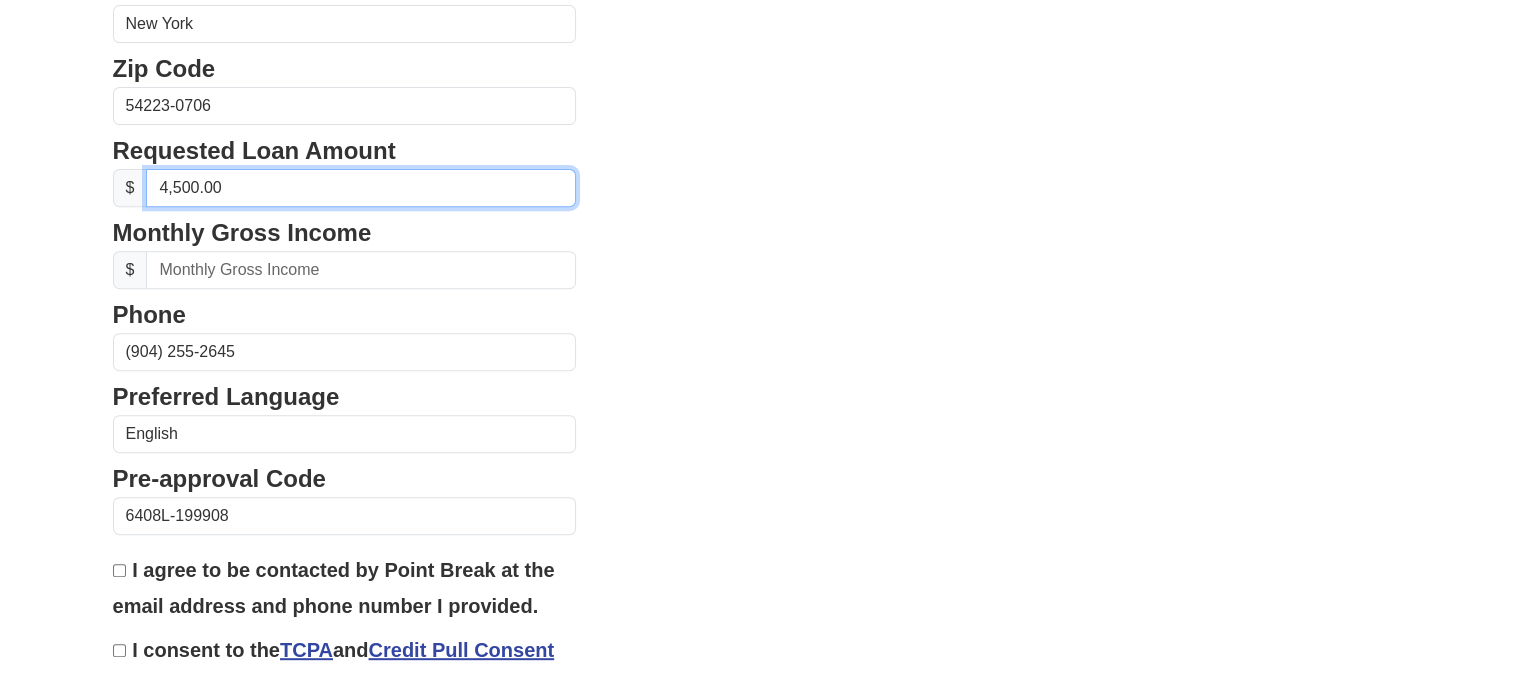 type on "45,000.00" 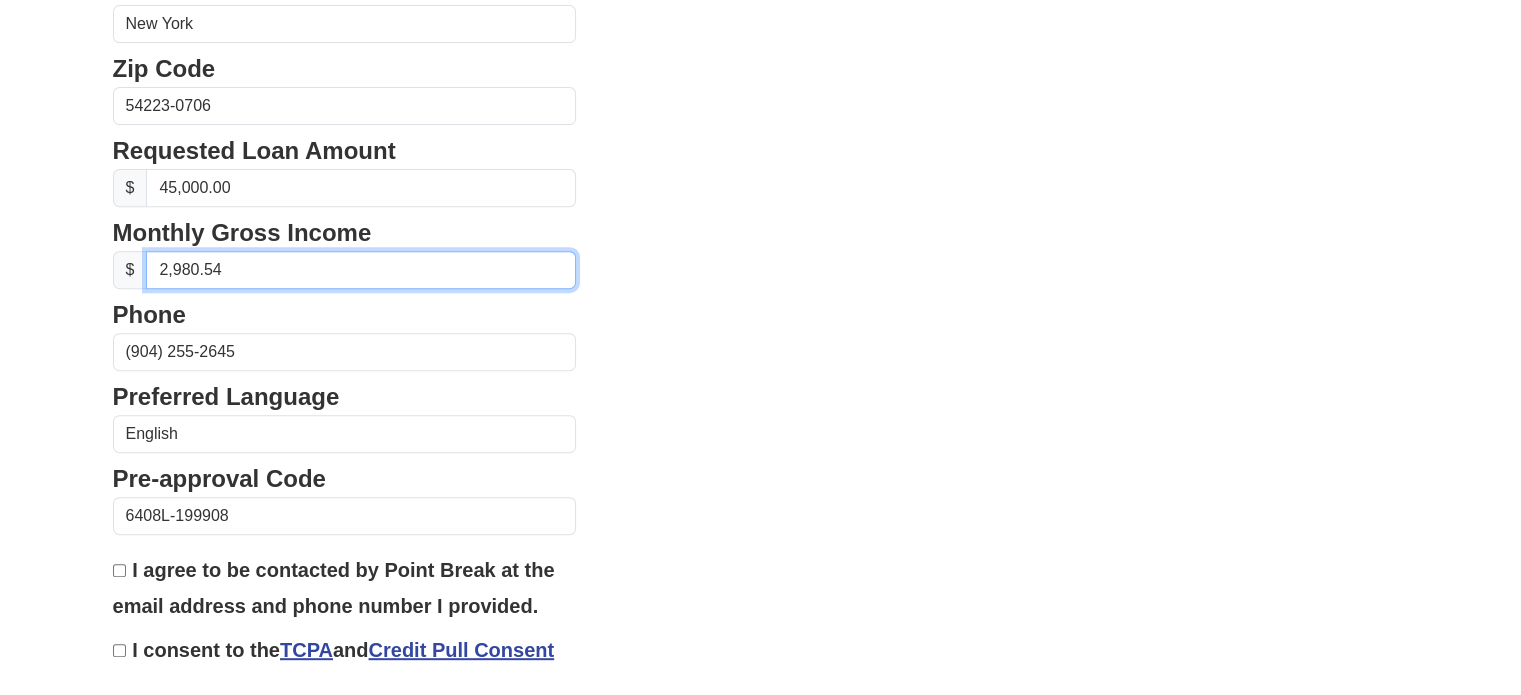 type on "51,540.97" 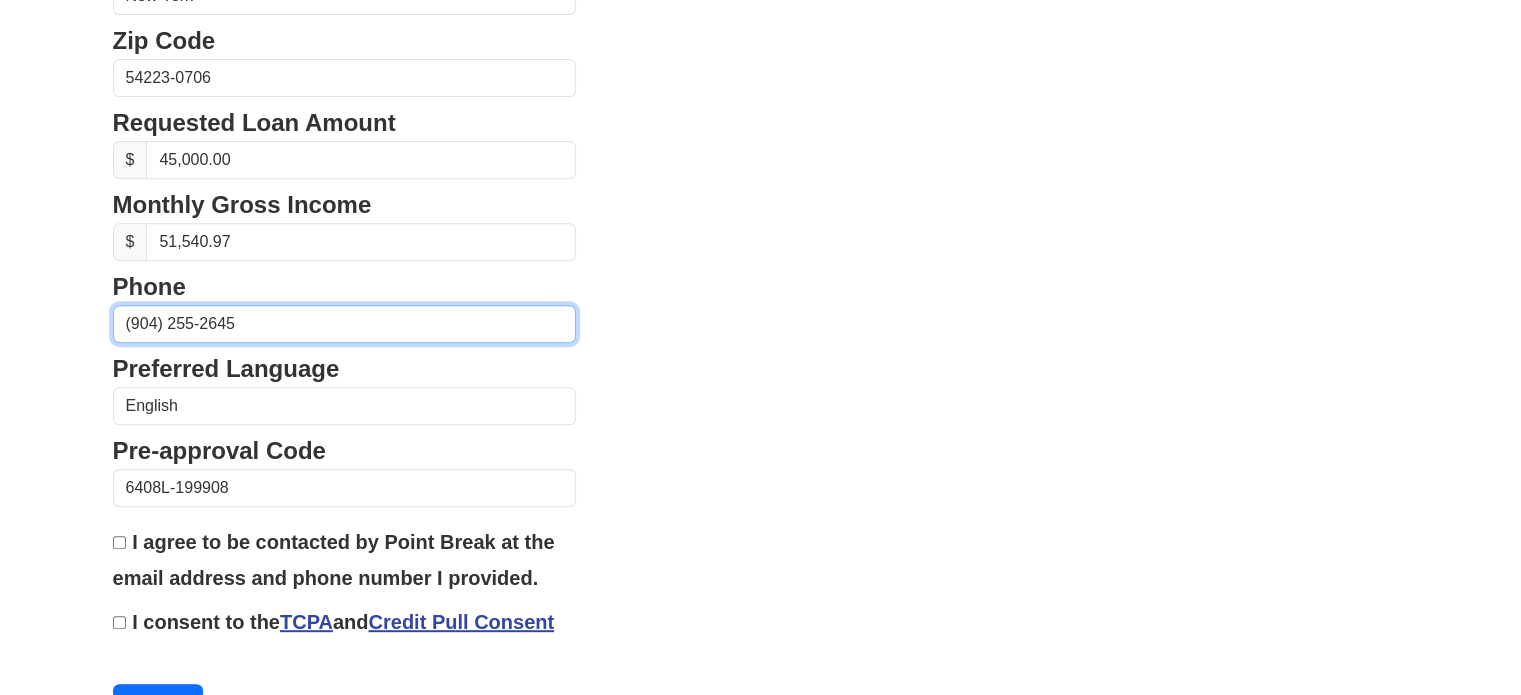 scroll, scrollTop: 844, scrollLeft: 0, axis: vertical 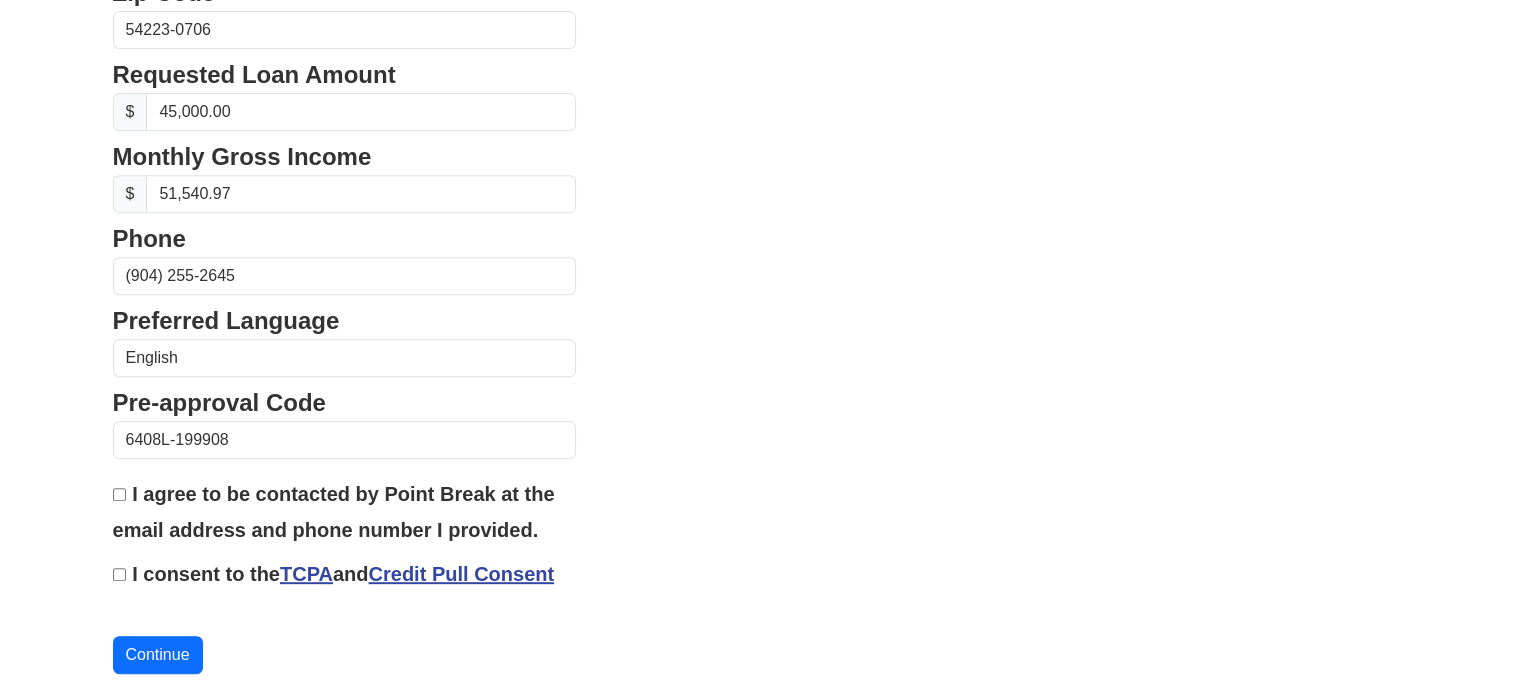 drag, startPoint x: 1137, startPoint y: 455, endPoint x: 1104, endPoint y: 455, distance: 33 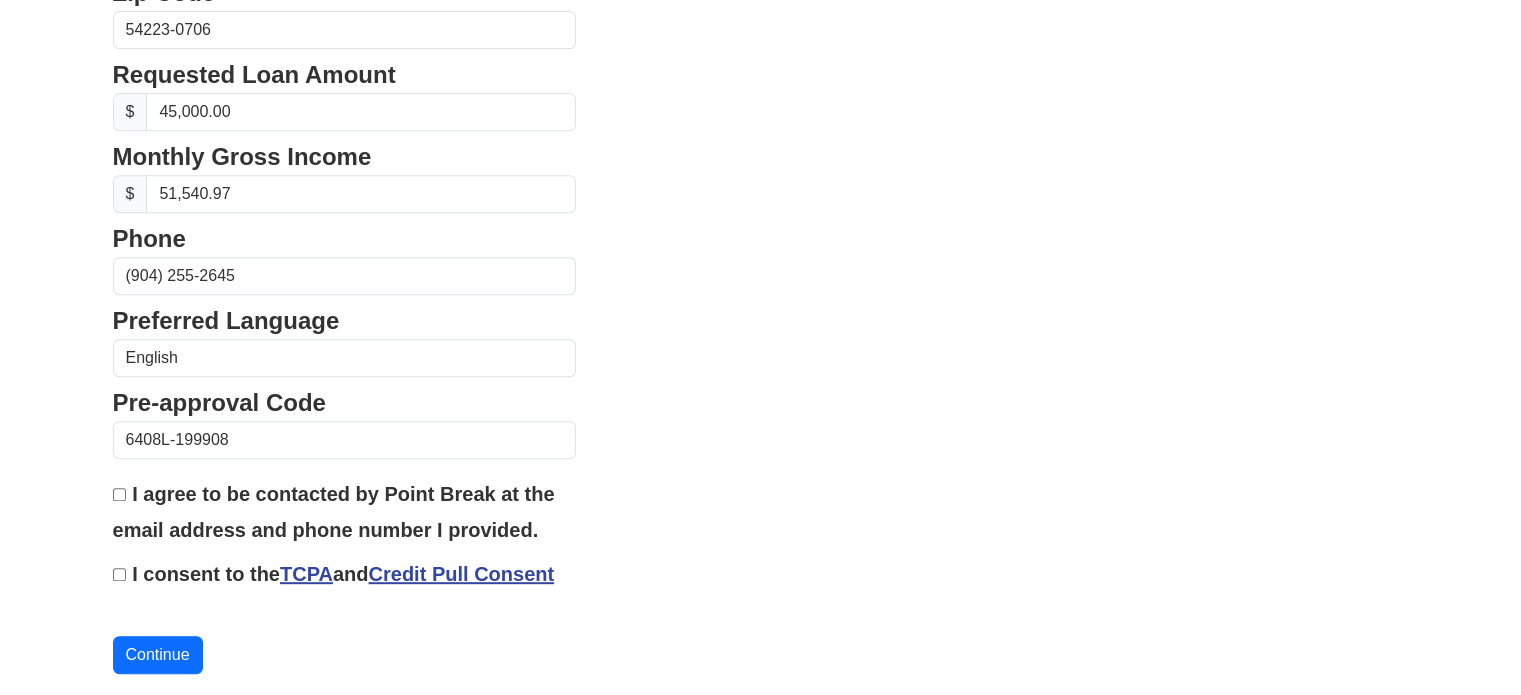 click on "Lorem Ipsu
Dolors
Amet Cons
Adipi
Elits Doeiusm
temporincid2@utlab.etd
Ma-Aliqu Enima Minimve
quisnostrud5@exerc.ull
Labo ni Aliqu
Exeaco Consequ
5320 770du Au Iru 9I
Repr
Volupt Velit
Essec
Fugiatn
Pariat
Excepte
Sintocca
Cupidatatn
Proident
Suntculpaqu
Officiad
Mollitan id Estlabor
Perspic
Undeomn
Istena
Error
Voluptat
$" at bounding box center (761, -4) 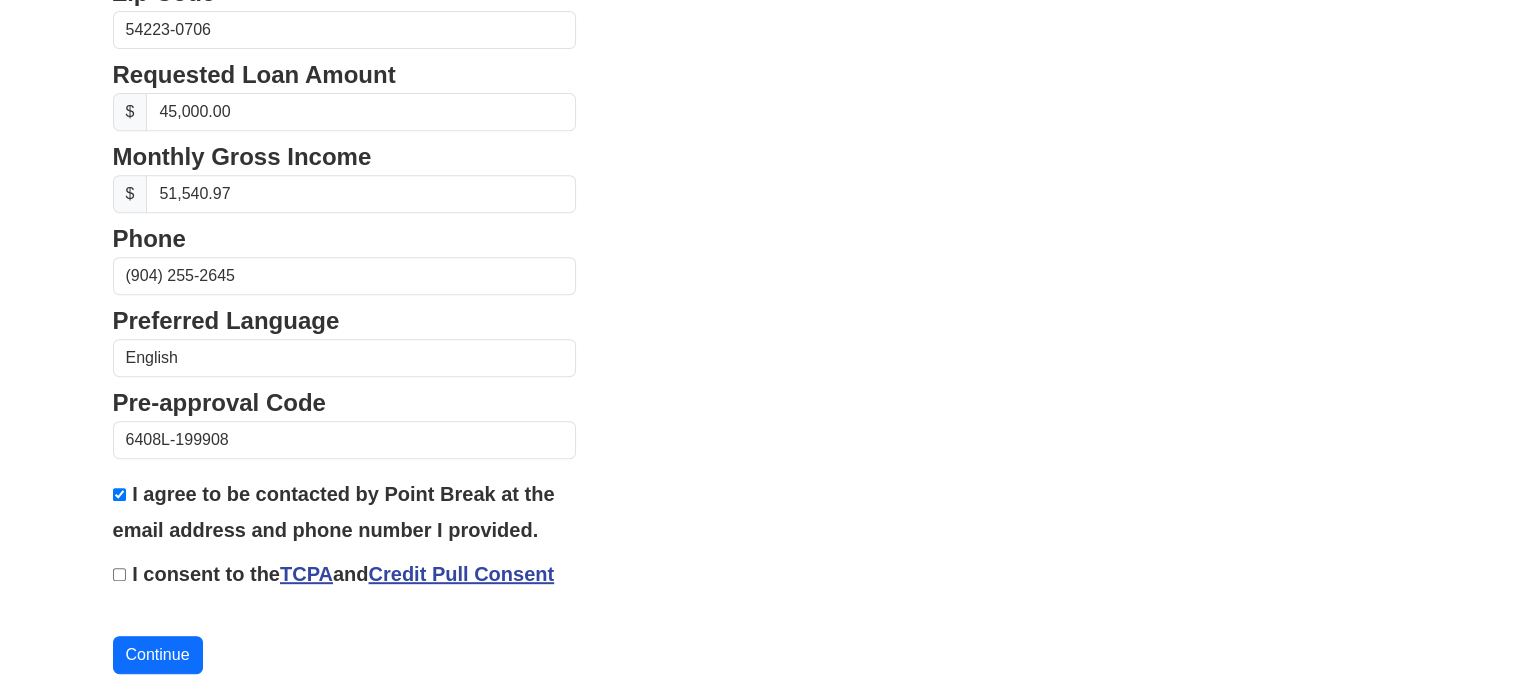 click on "I consent to the
TCPA  and
Credit Pull Consent" at bounding box center [119, 574] 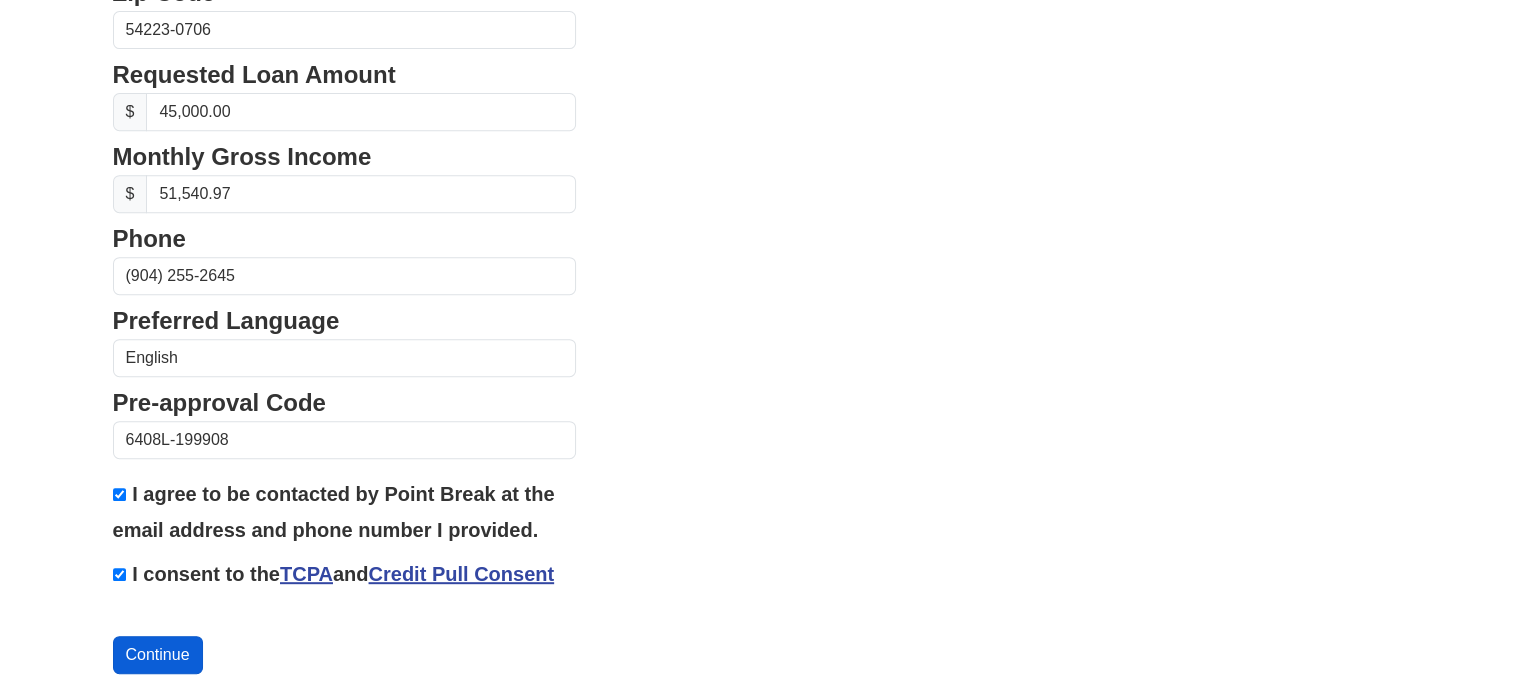 click on "Continue" at bounding box center (158, 655) 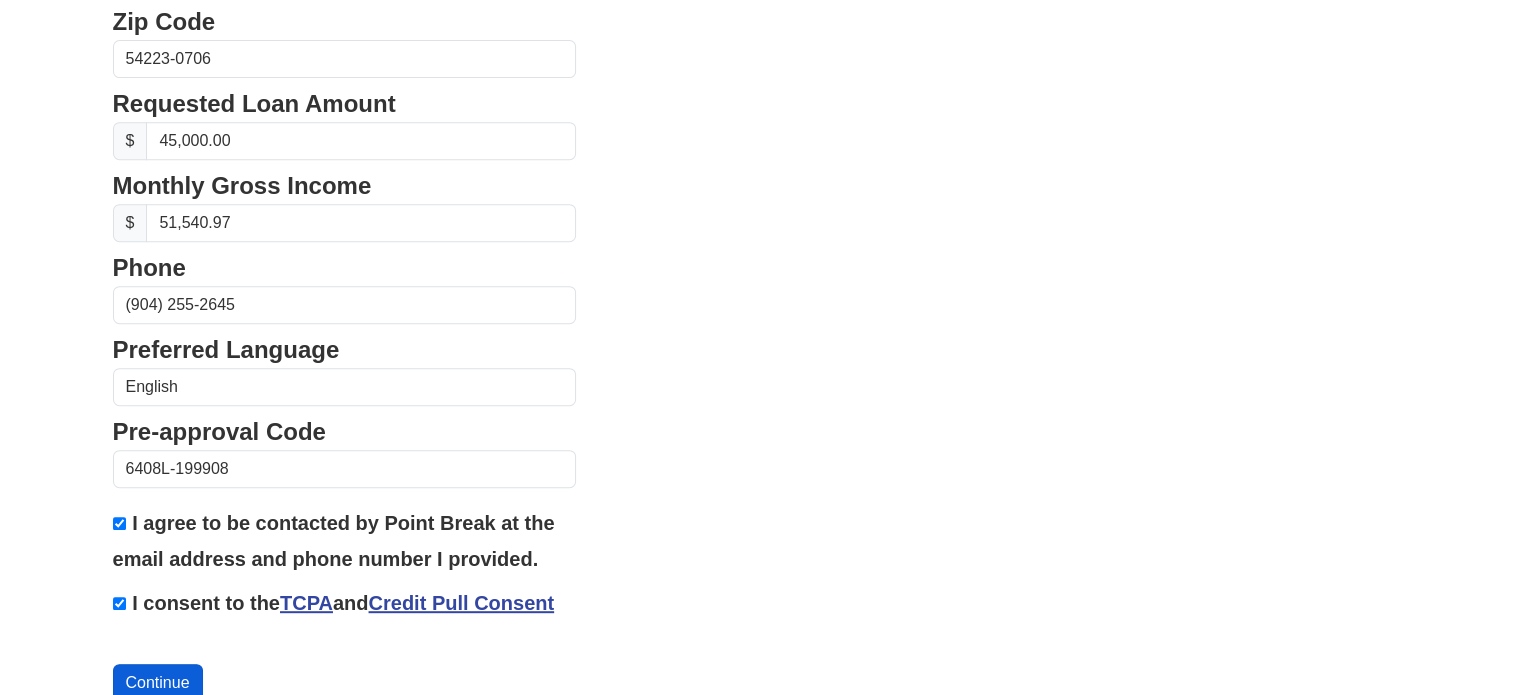 scroll, scrollTop: 873, scrollLeft: 0, axis: vertical 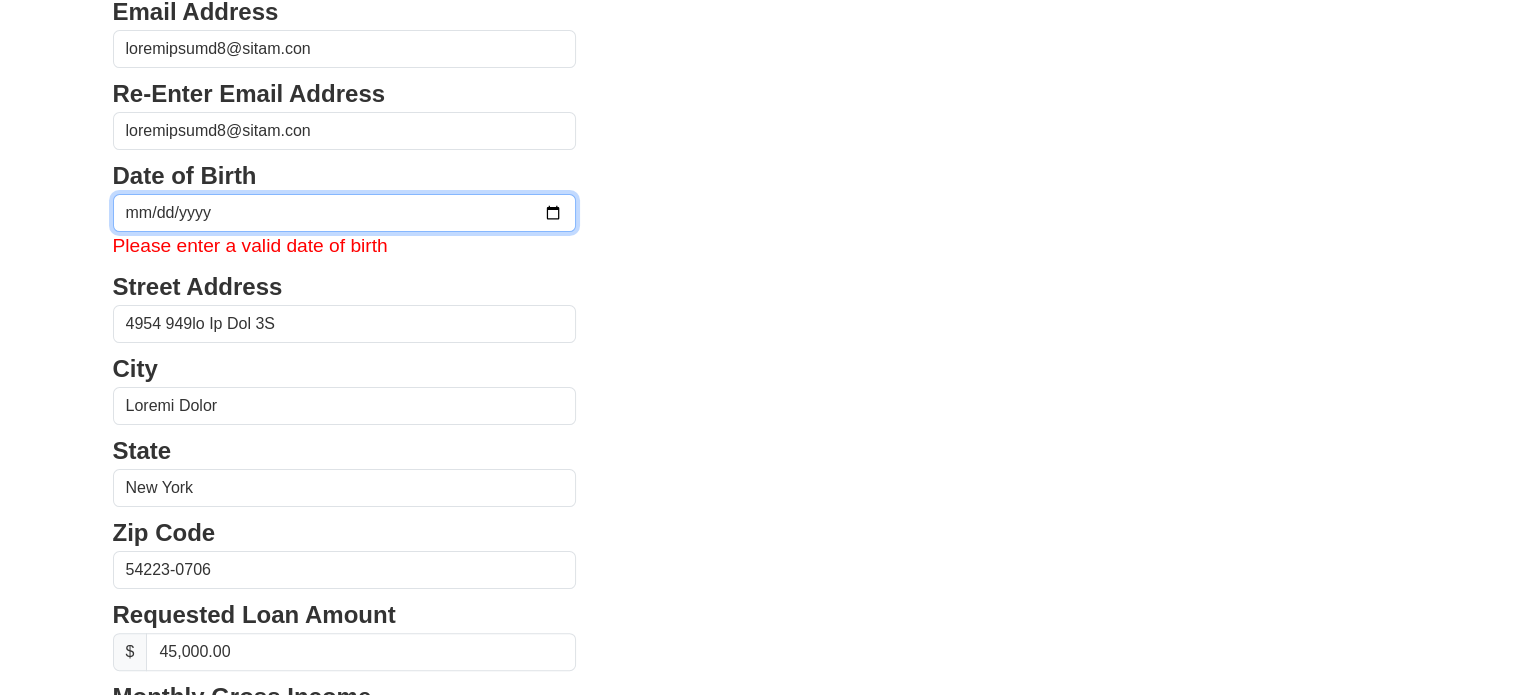 click at bounding box center (345, 213) 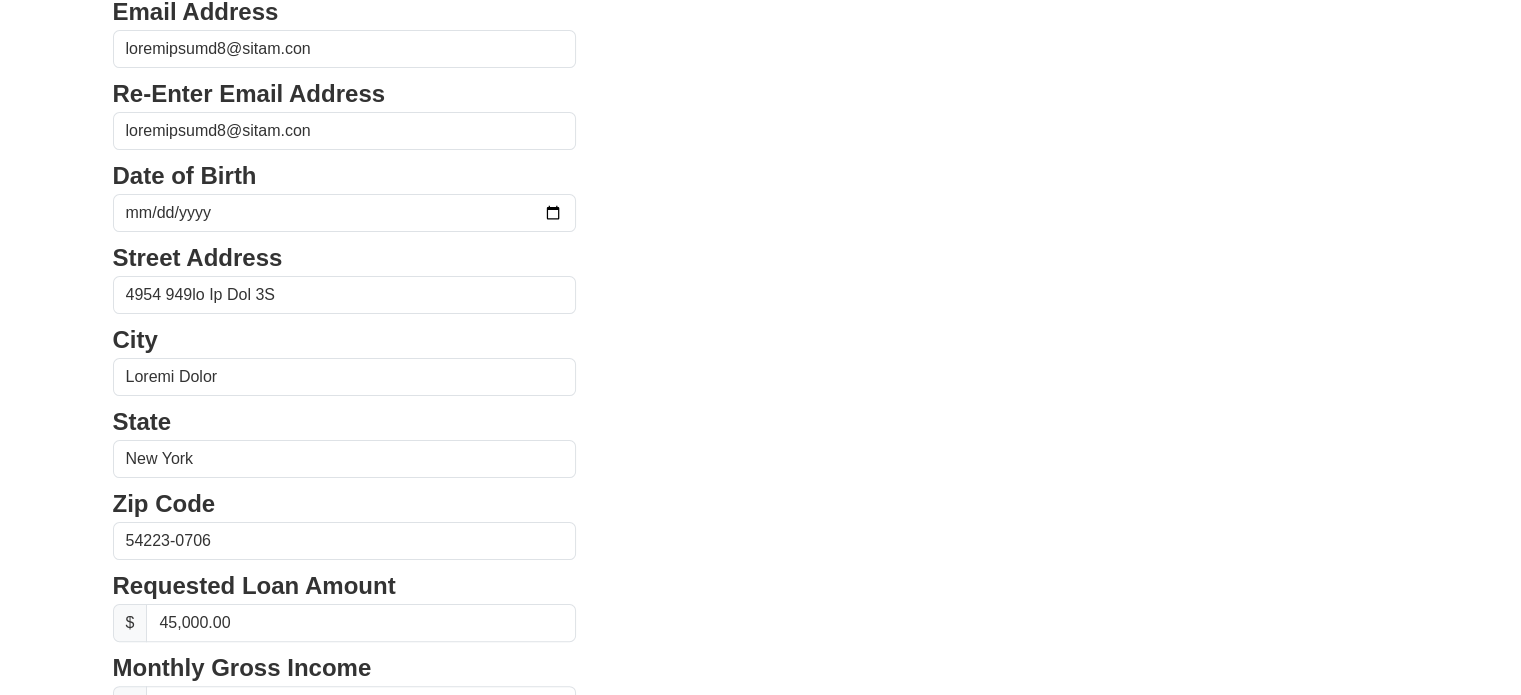 drag, startPoint x: 979, startPoint y: 408, endPoint x: 1416, endPoint y: 334, distance: 443.22116 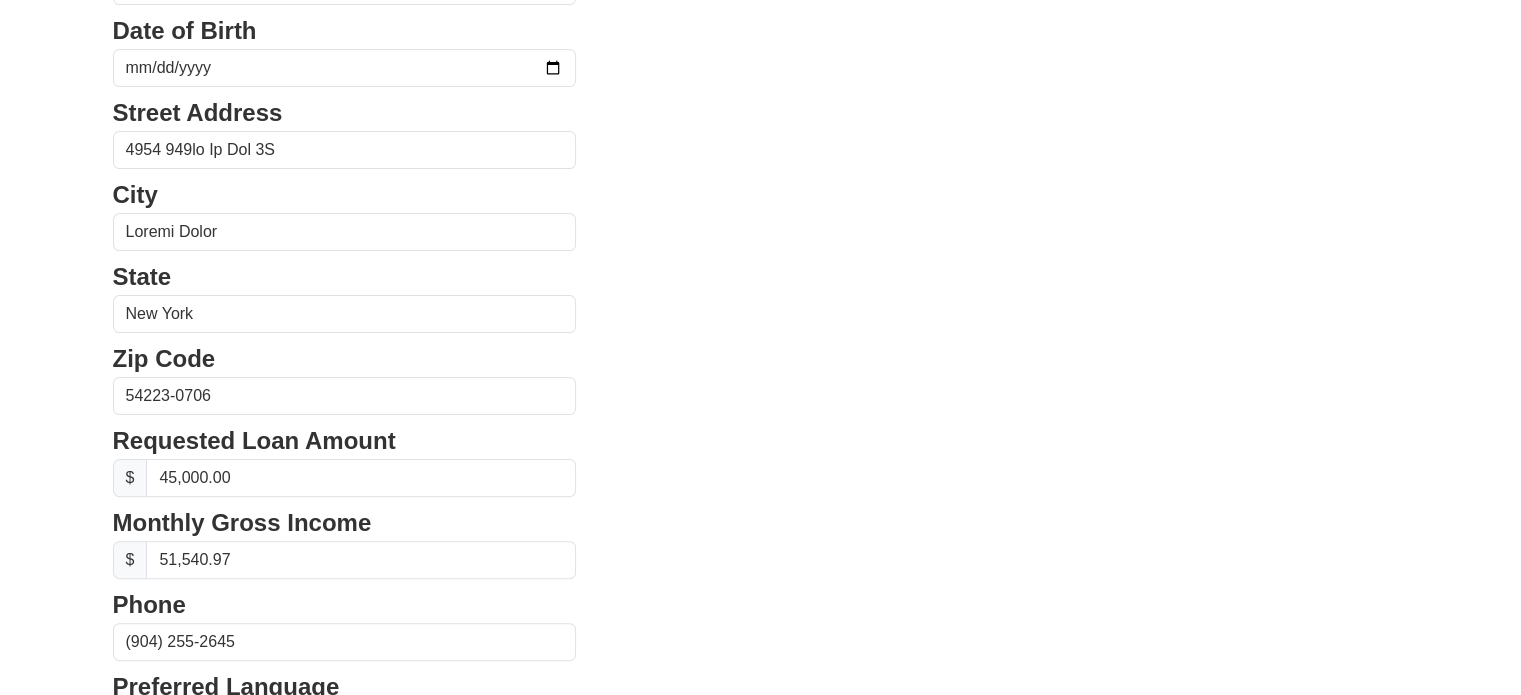 scroll, scrollTop: 890, scrollLeft: 0, axis: vertical 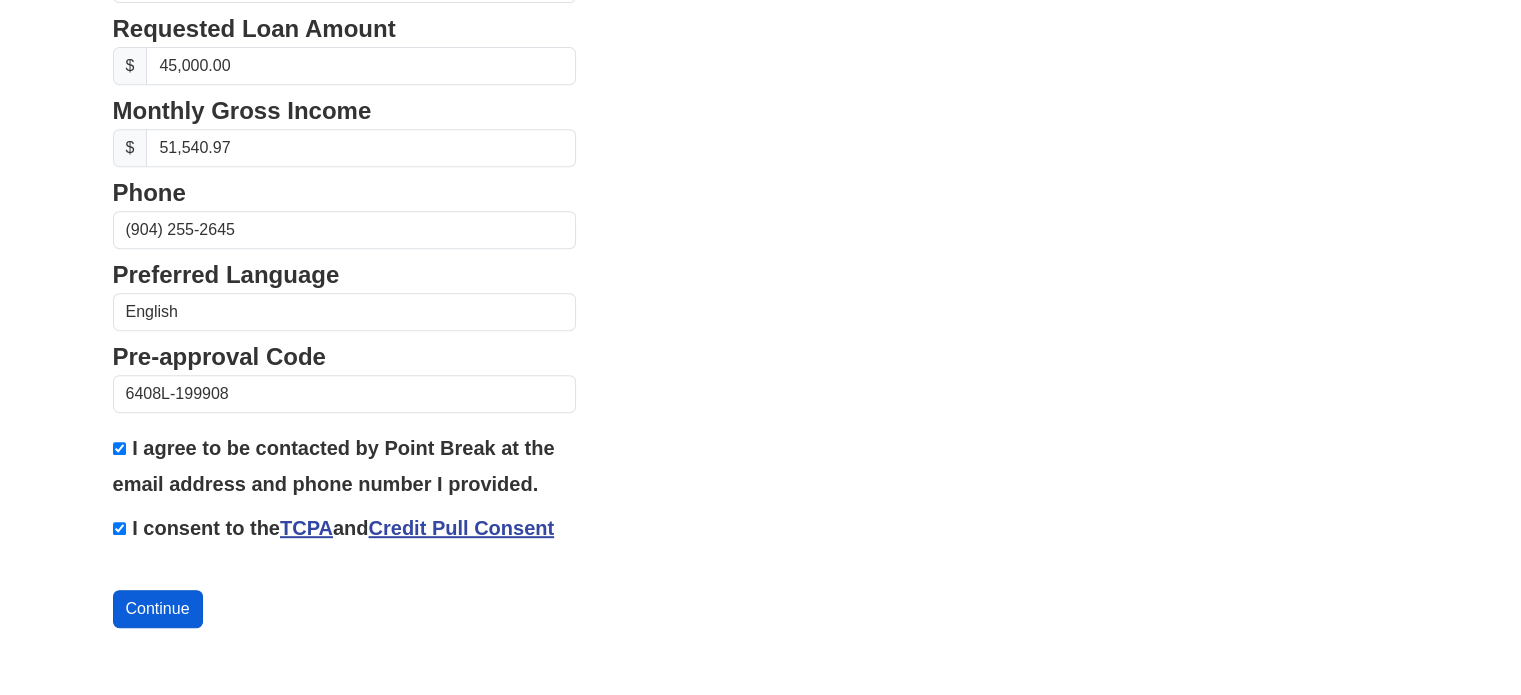 click on "Continue" at bounding box center [158, 609] 